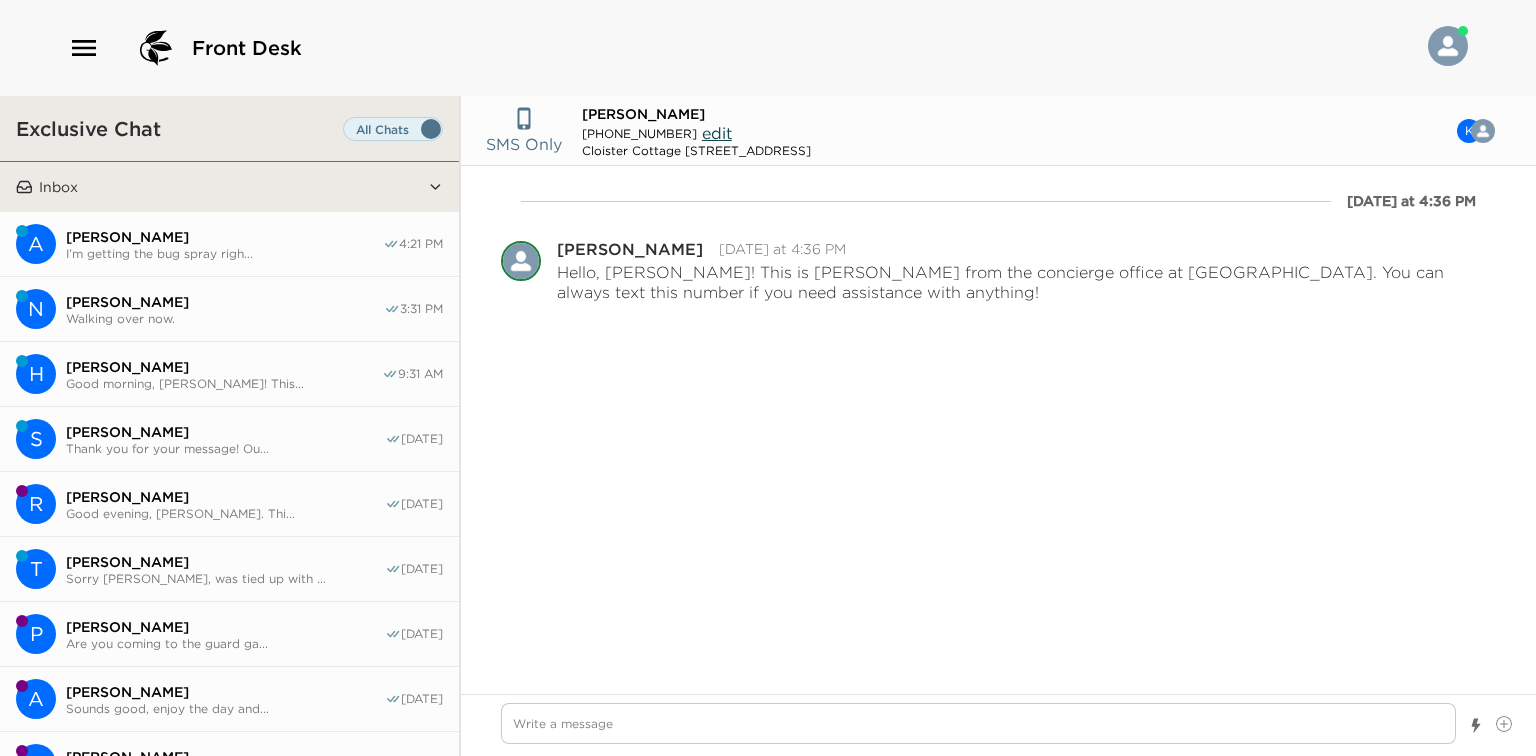 scroll, scrollTop: 0, scrollLeft: 0, axis: both 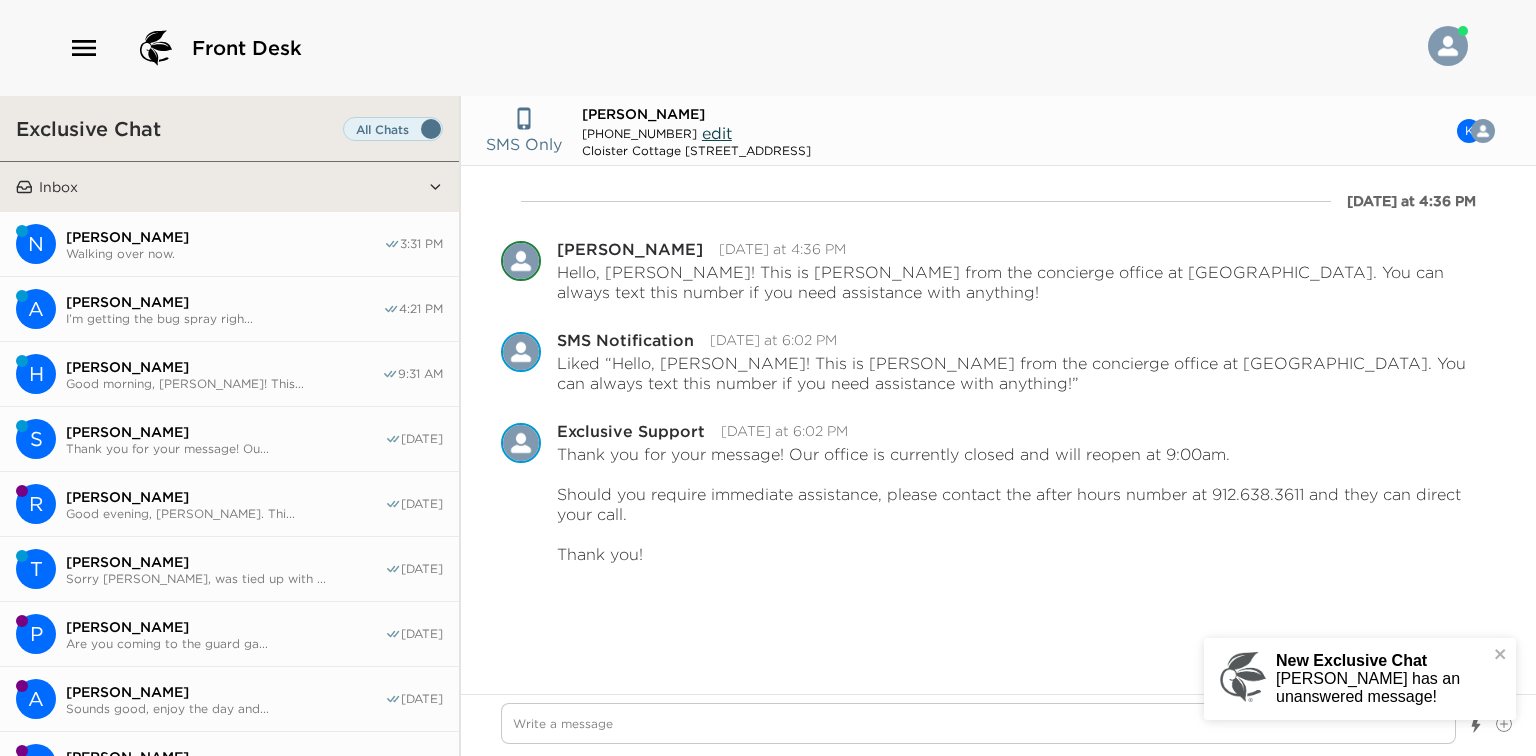click on "[PERSON_NAME]" at bounding box center [225, 237] 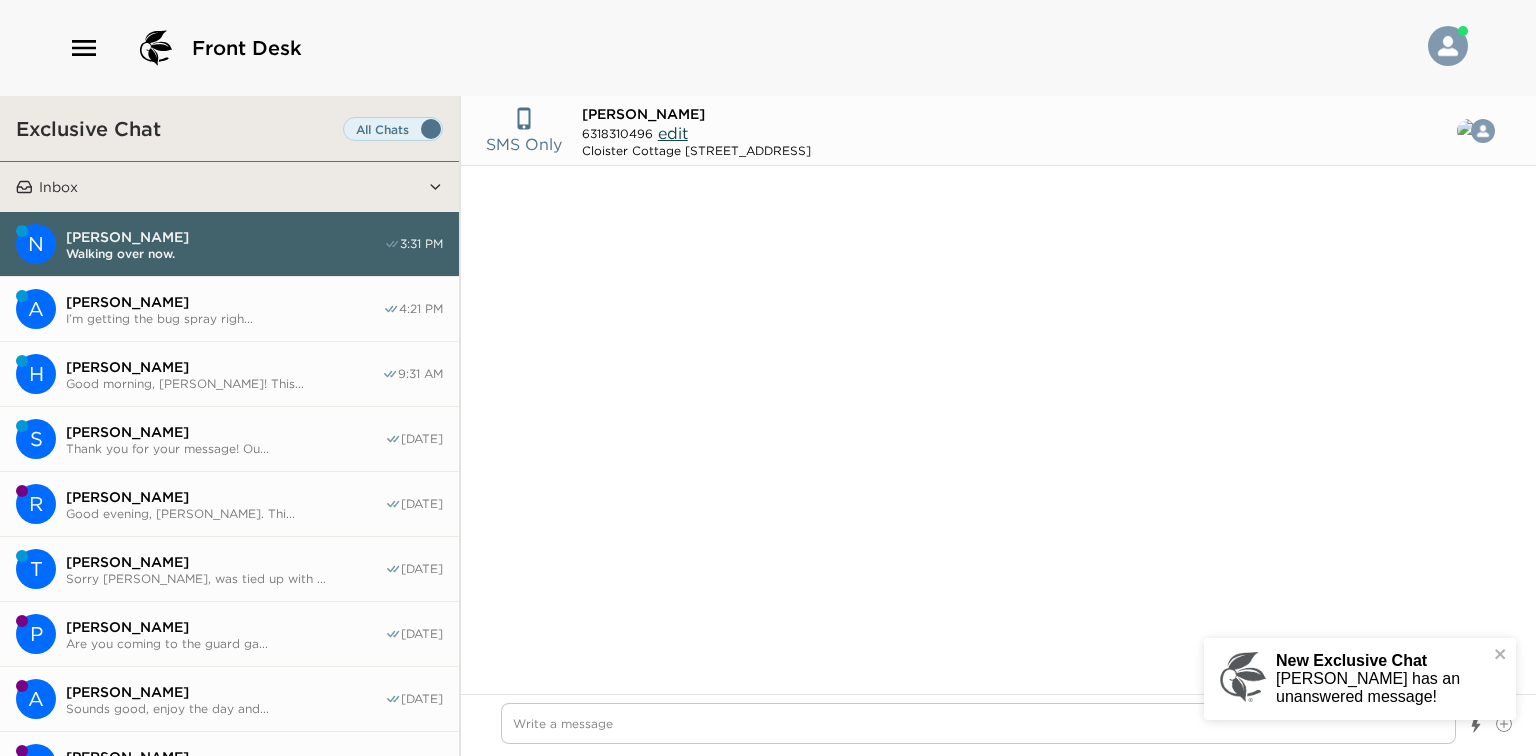 scroll, scrollTop: 1288, scrollLeft: 0, axis: vertical 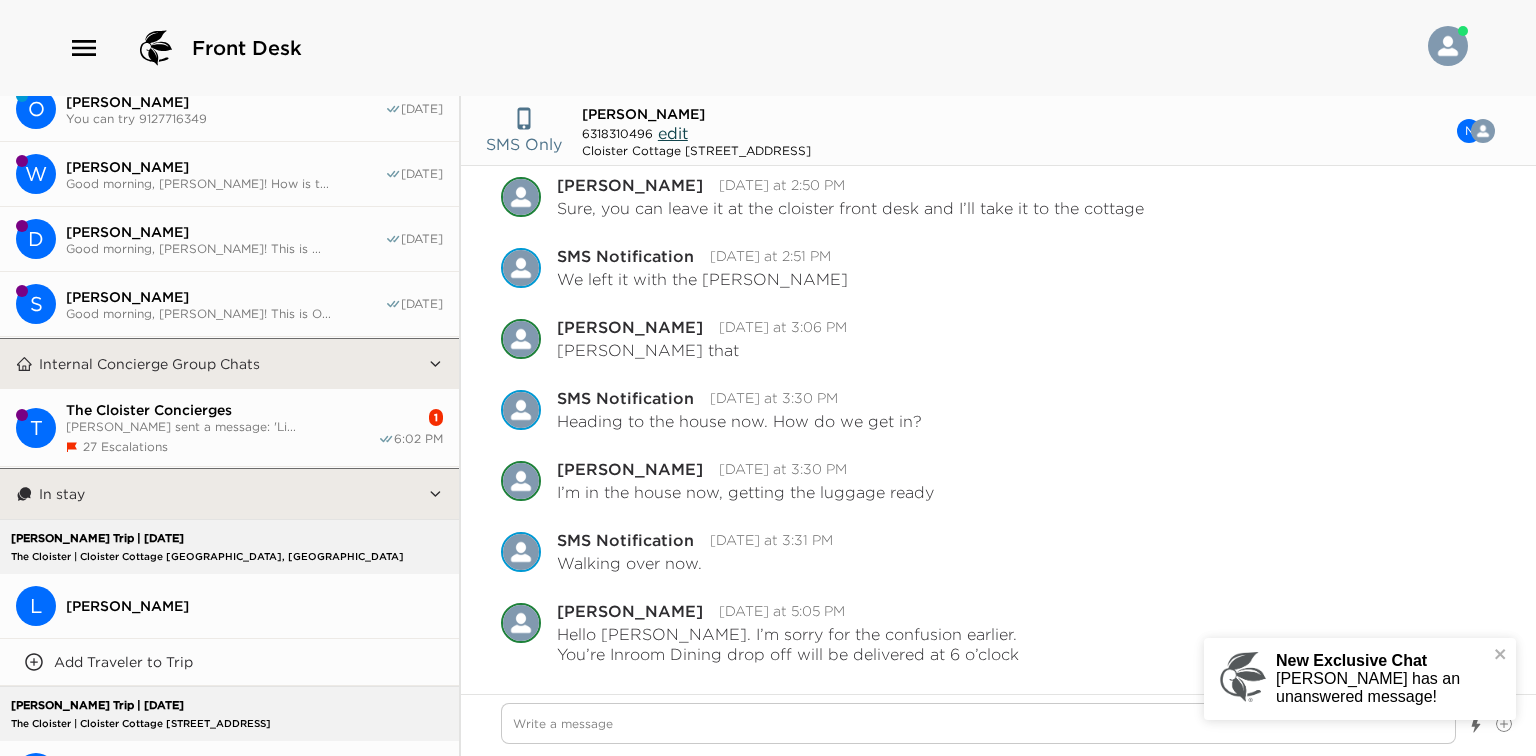 click on "The Cloister Concierges" at bounding box center (222, 410) 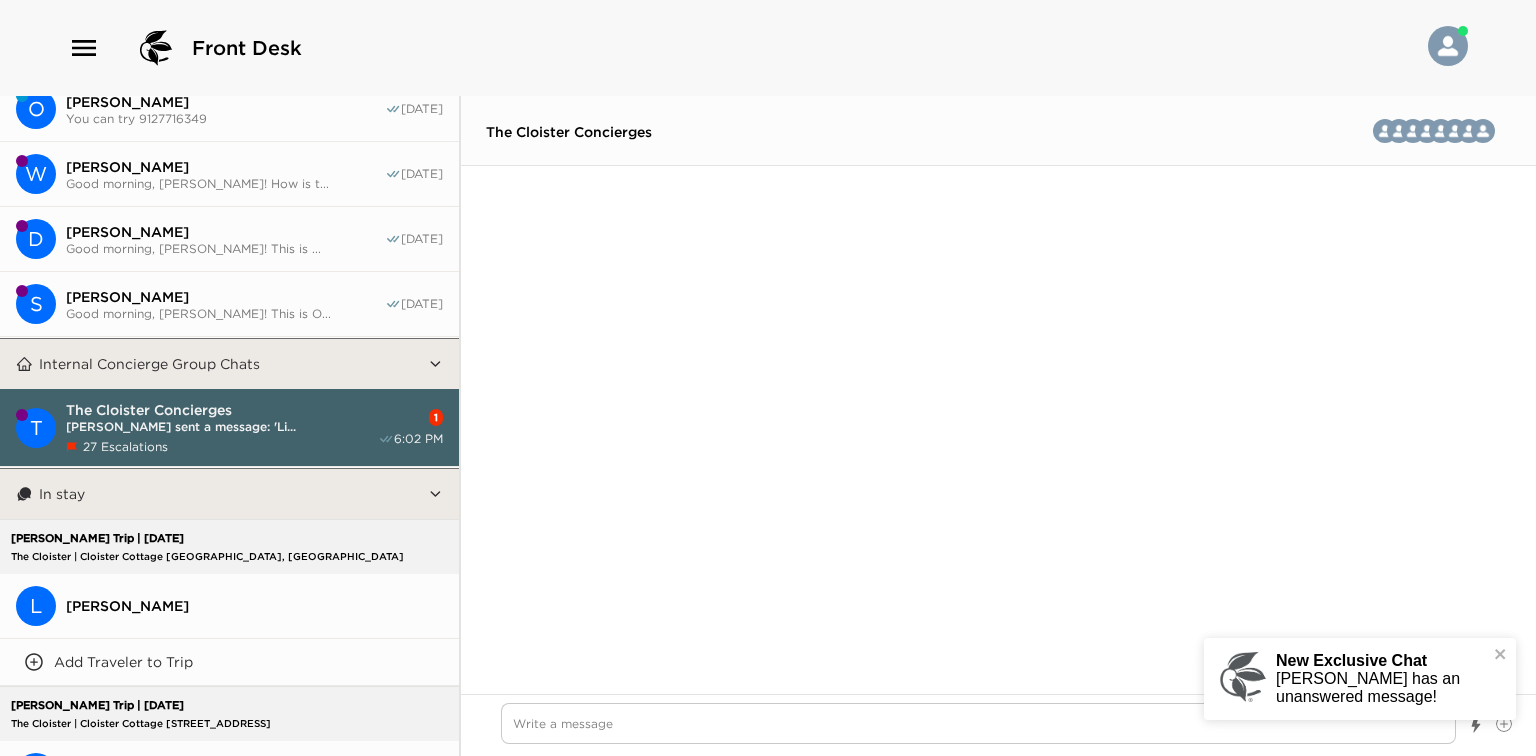 scroll, scrollTop: 5020, scrollLeft: 0, axis: vertical 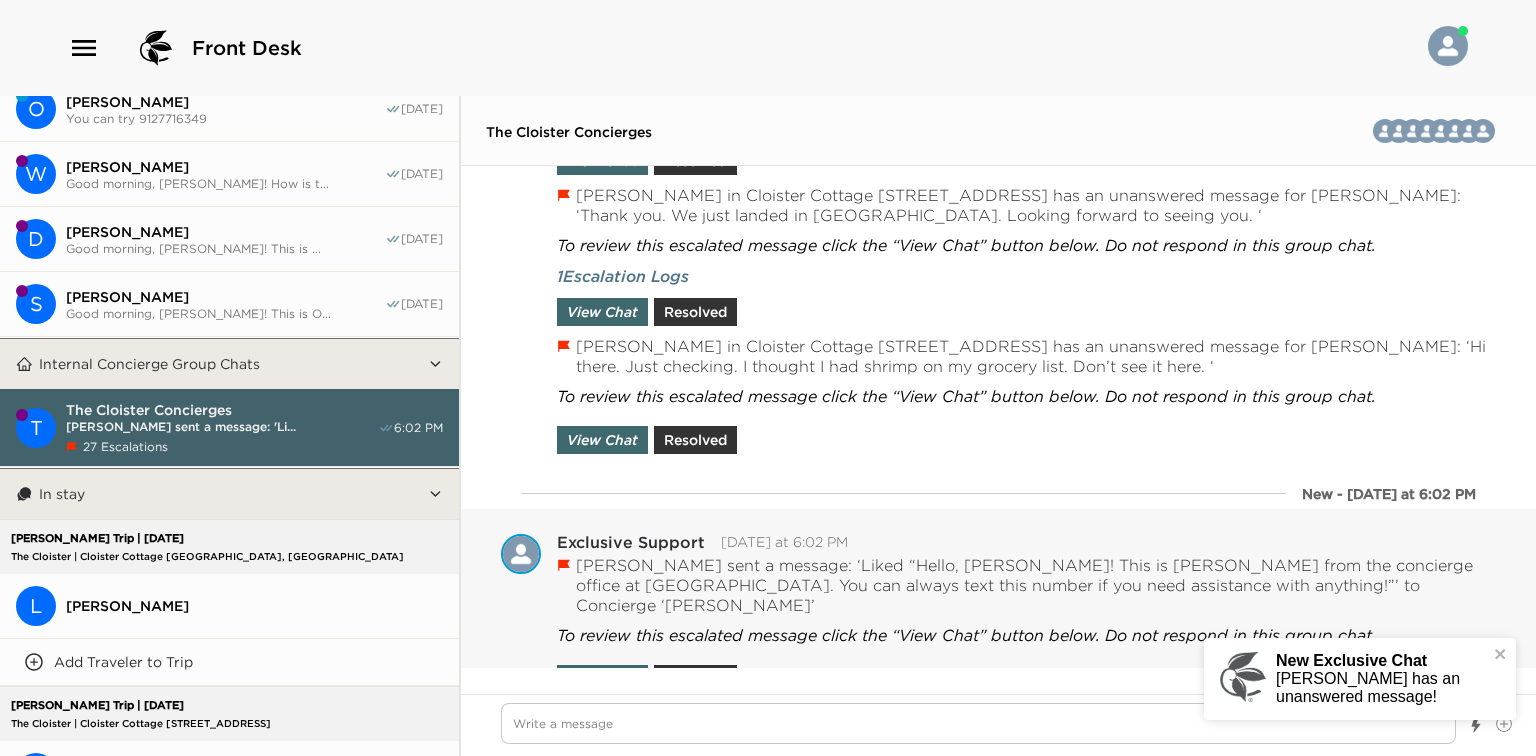 click on "View Chat Resolved" at bounding box center (650, 674) 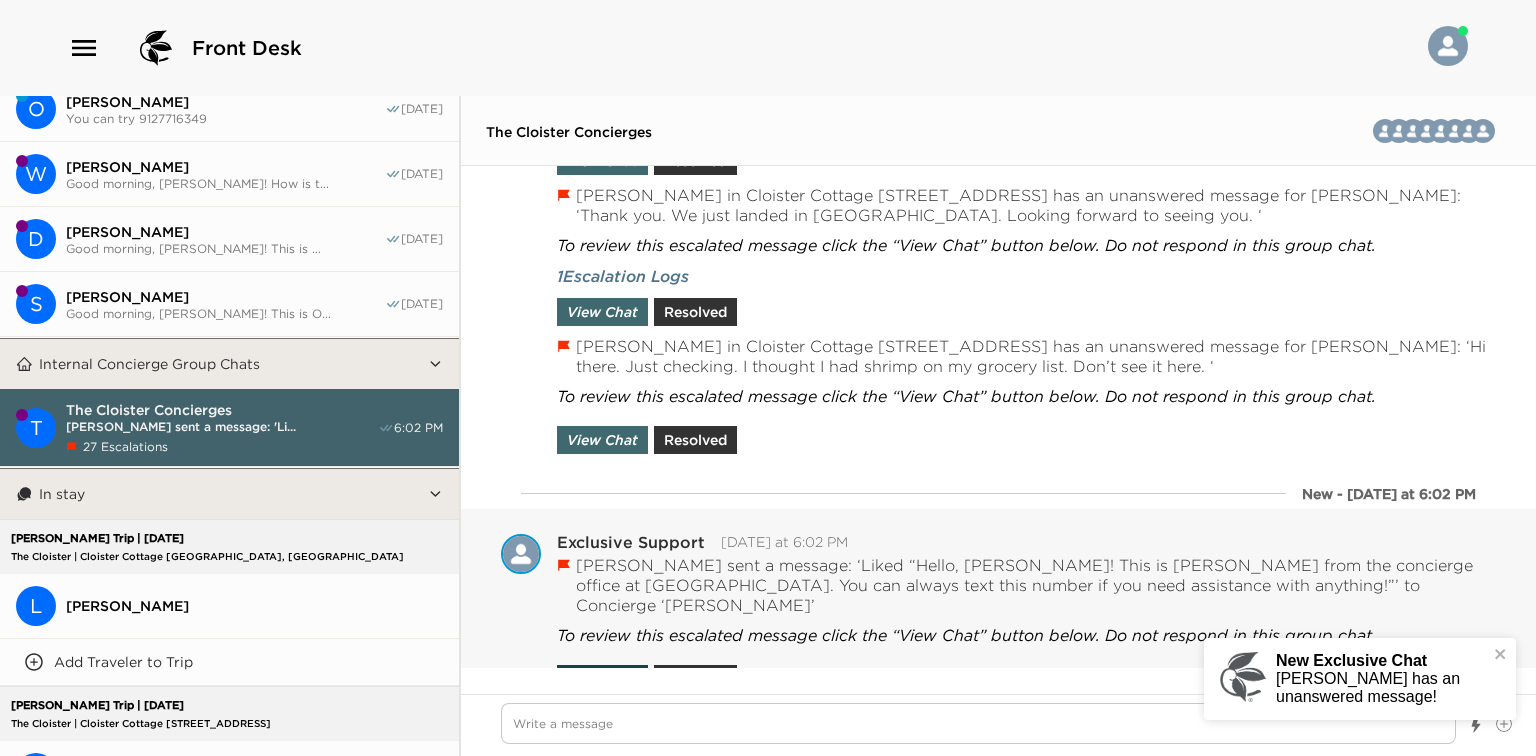 click on "View Chat" at bounding box center [602, 679] 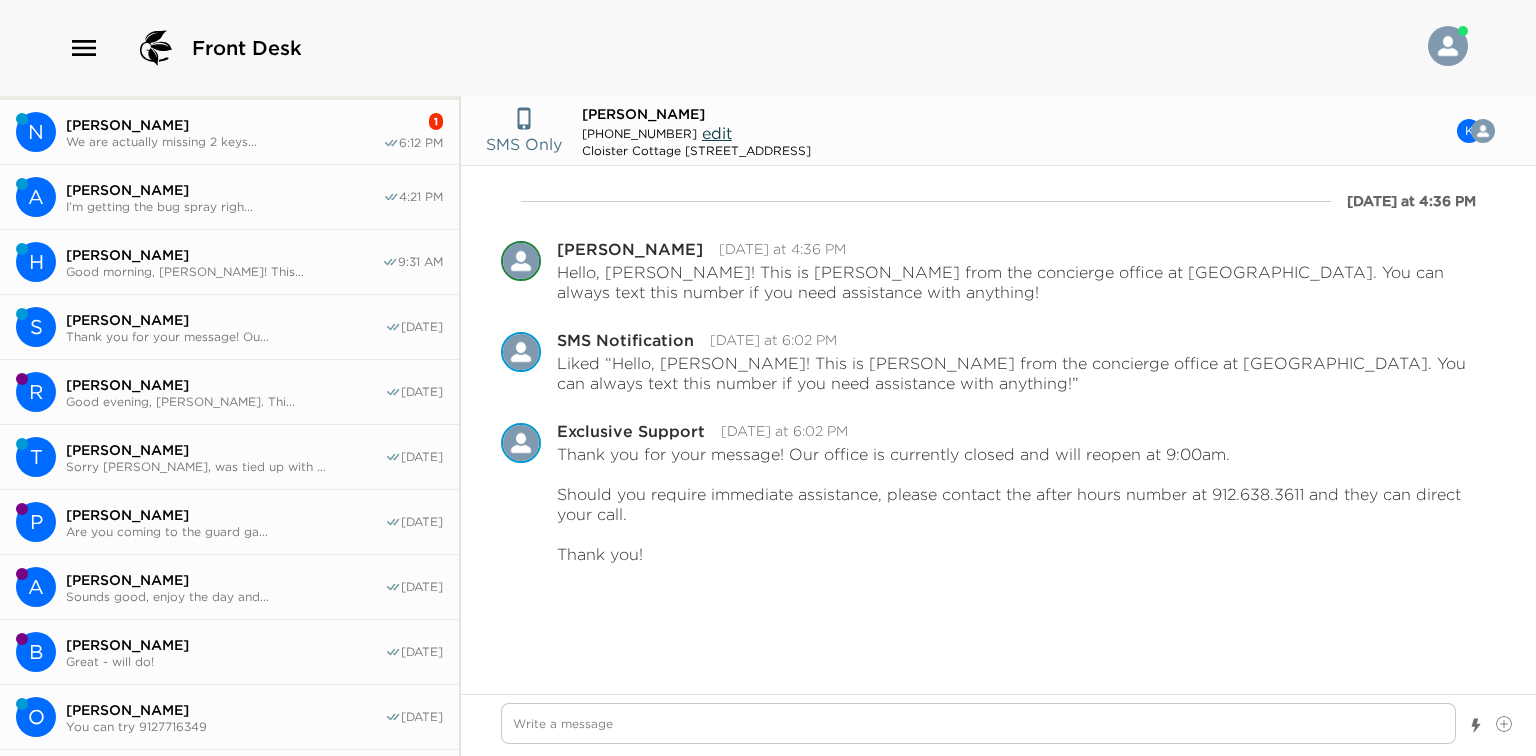 scroll, scrollTop: 0, scrollLeft: 0, axis: both 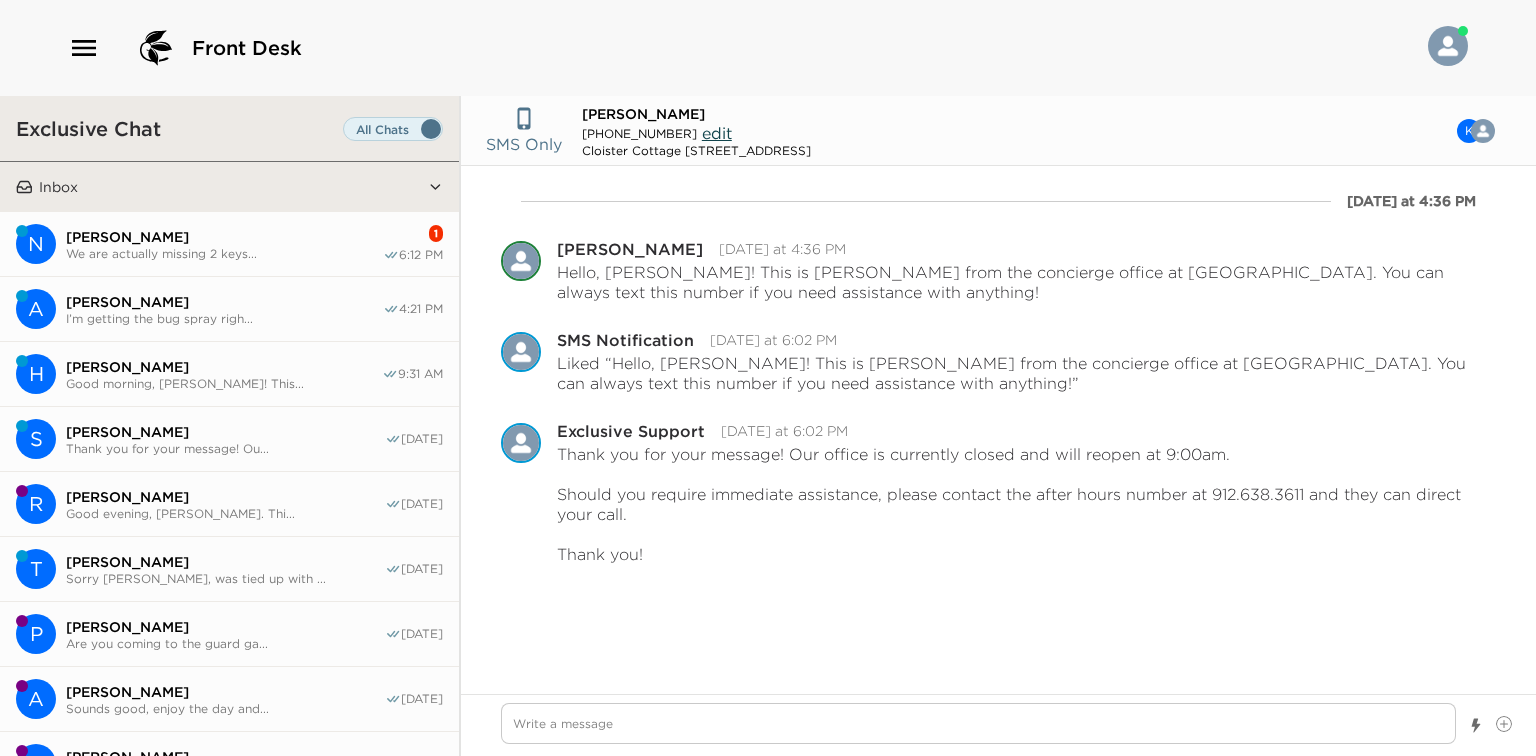 click on "We are actually missing 2 keys..." at bounding box center [224, 253] 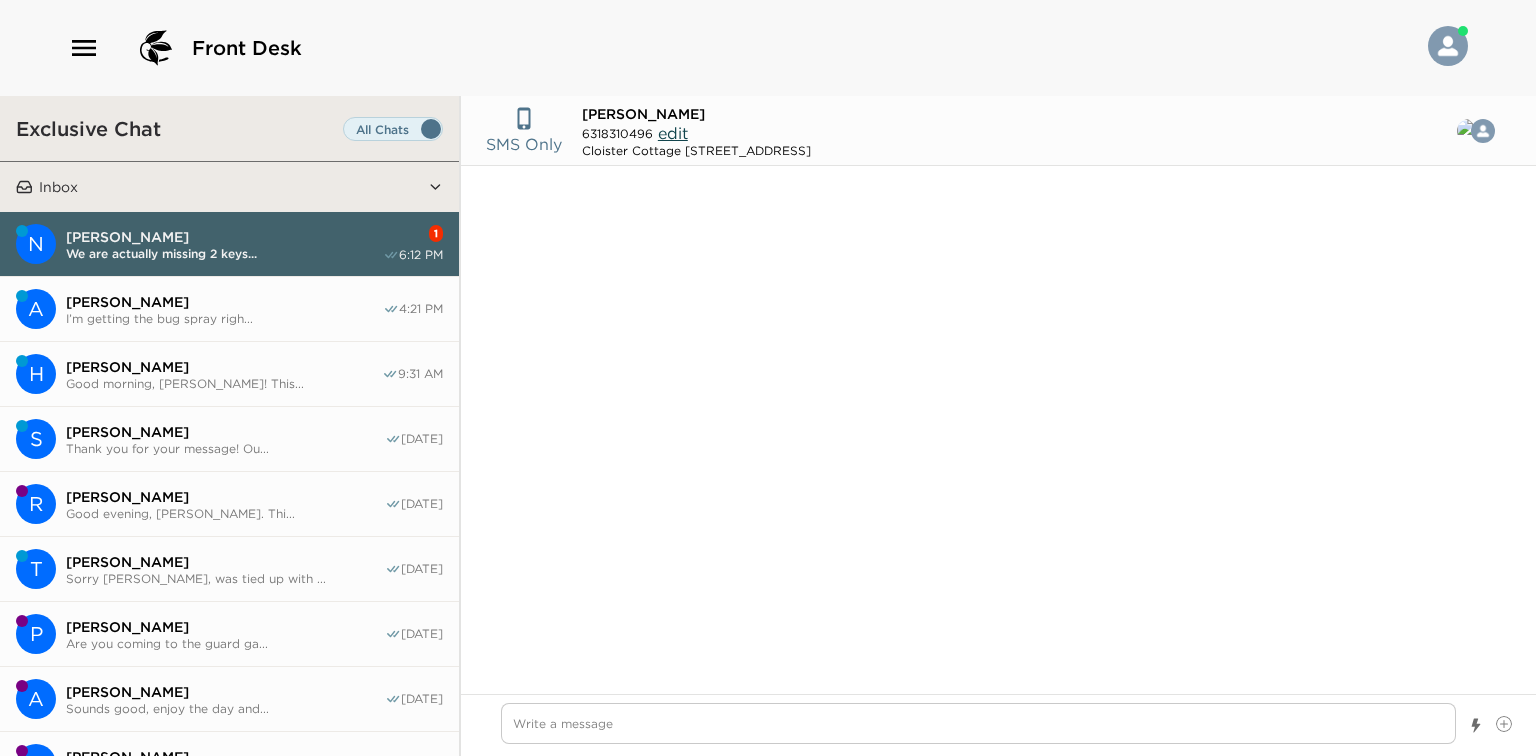 scroll, scrollTop: 2148, scrollLeft: 0, axis: vertical 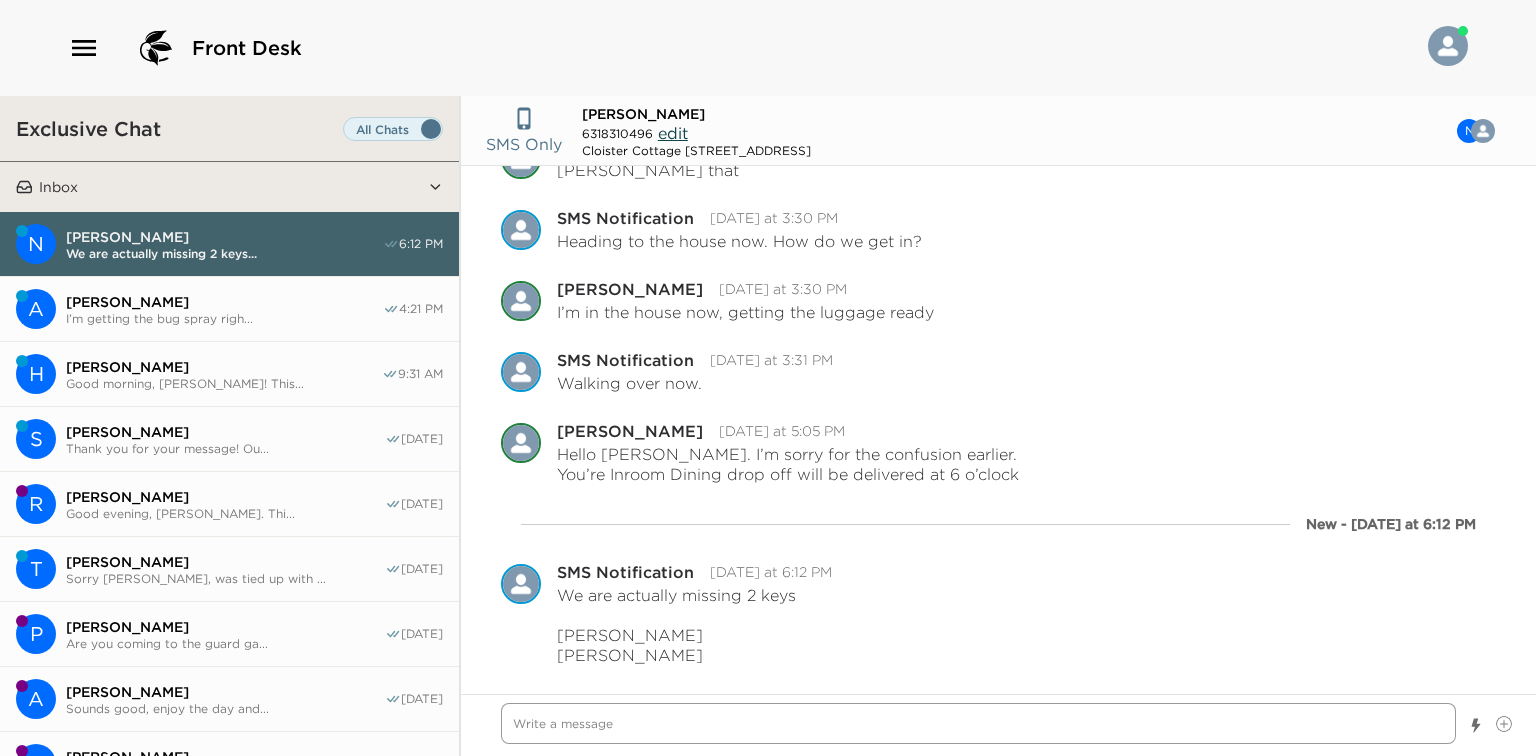 click at bounding box center (978, 723) 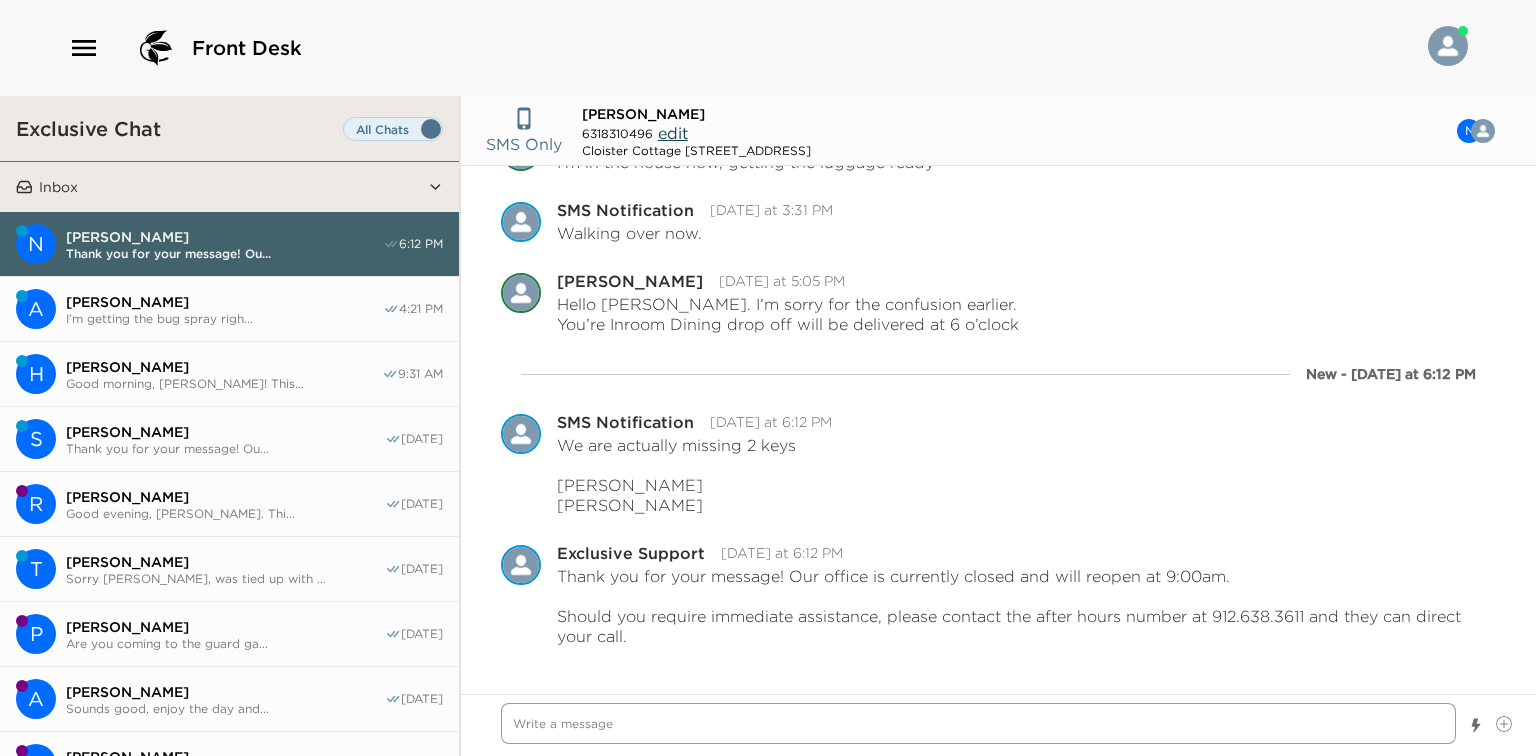 scroll, scrollTop: 2319, scrollLeft: 0, axis: vertical 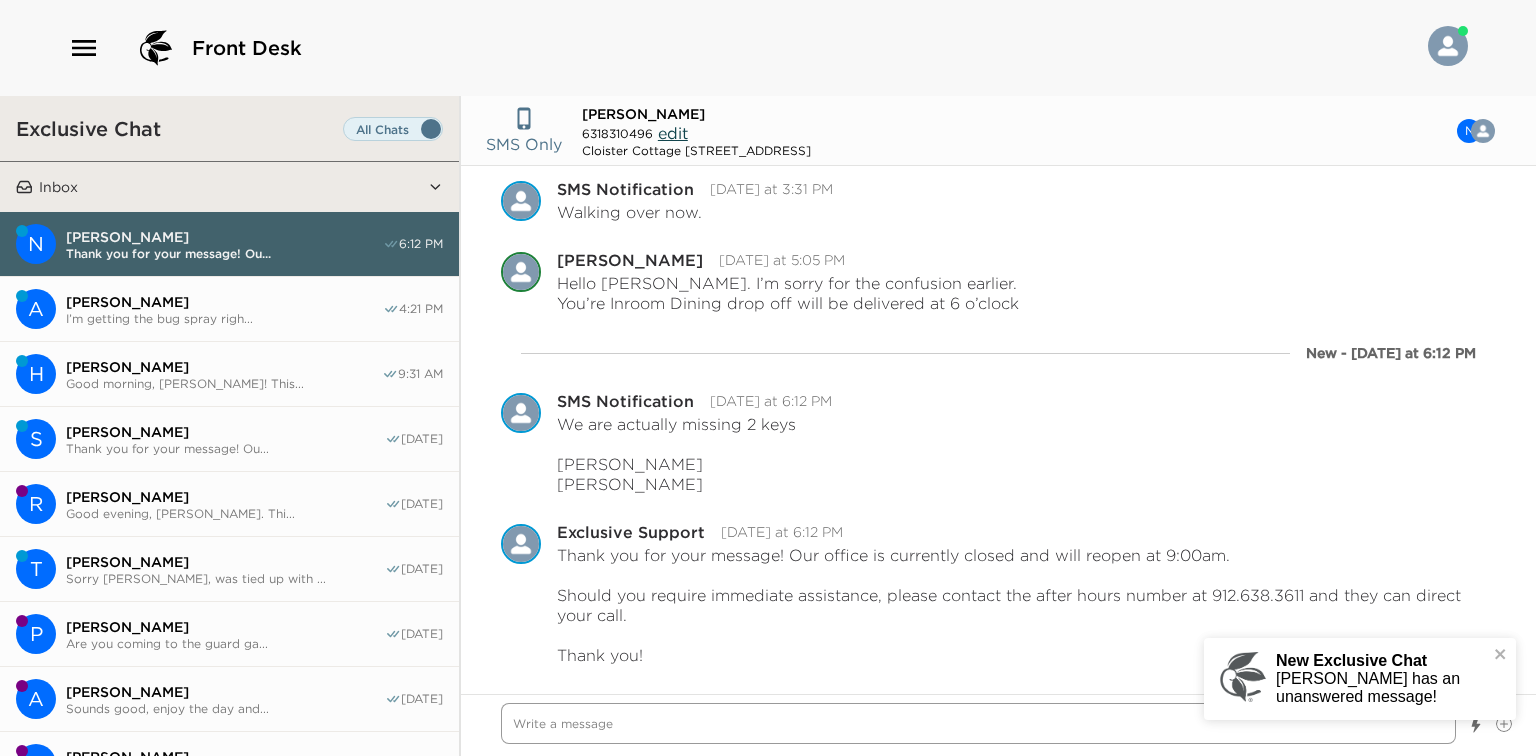 type on "x" 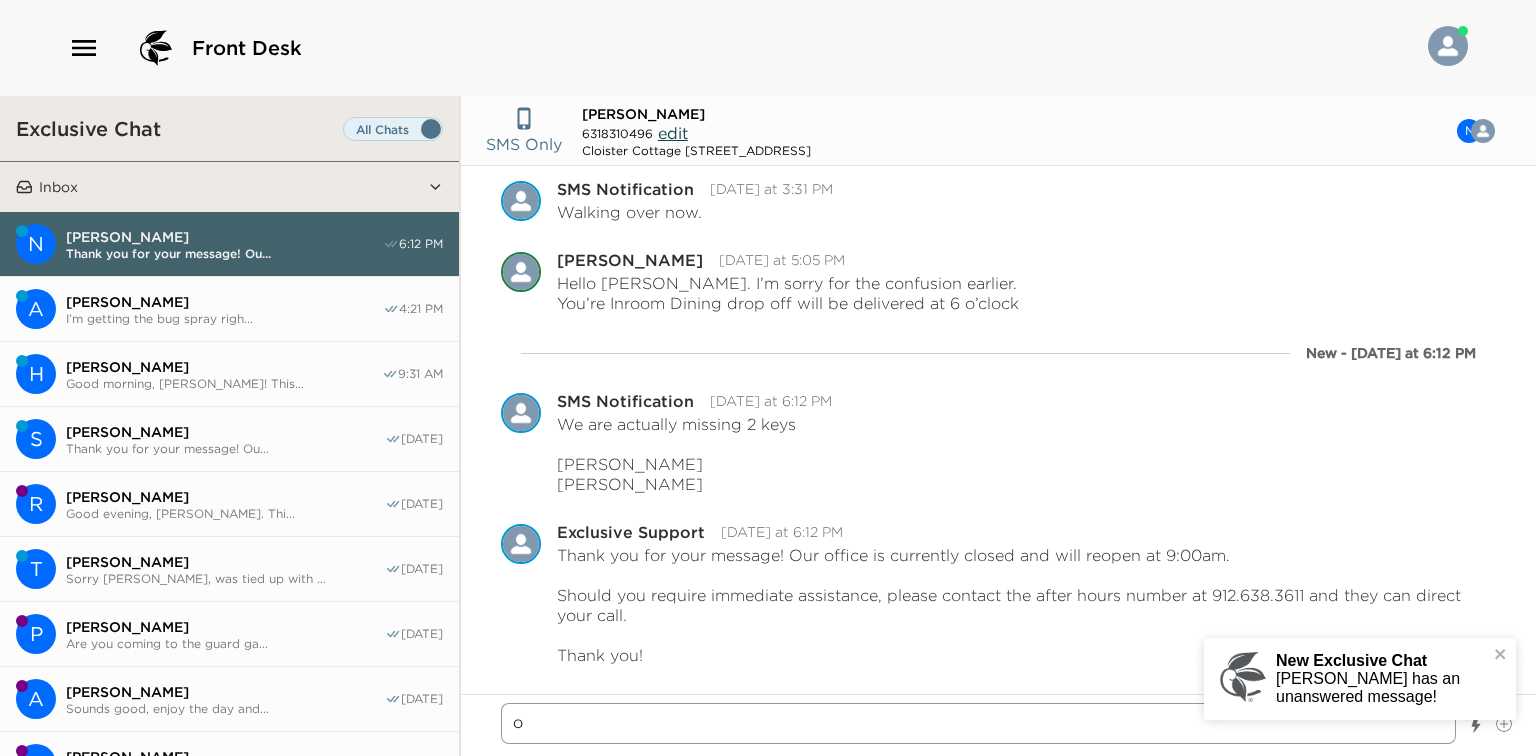 type on "x" 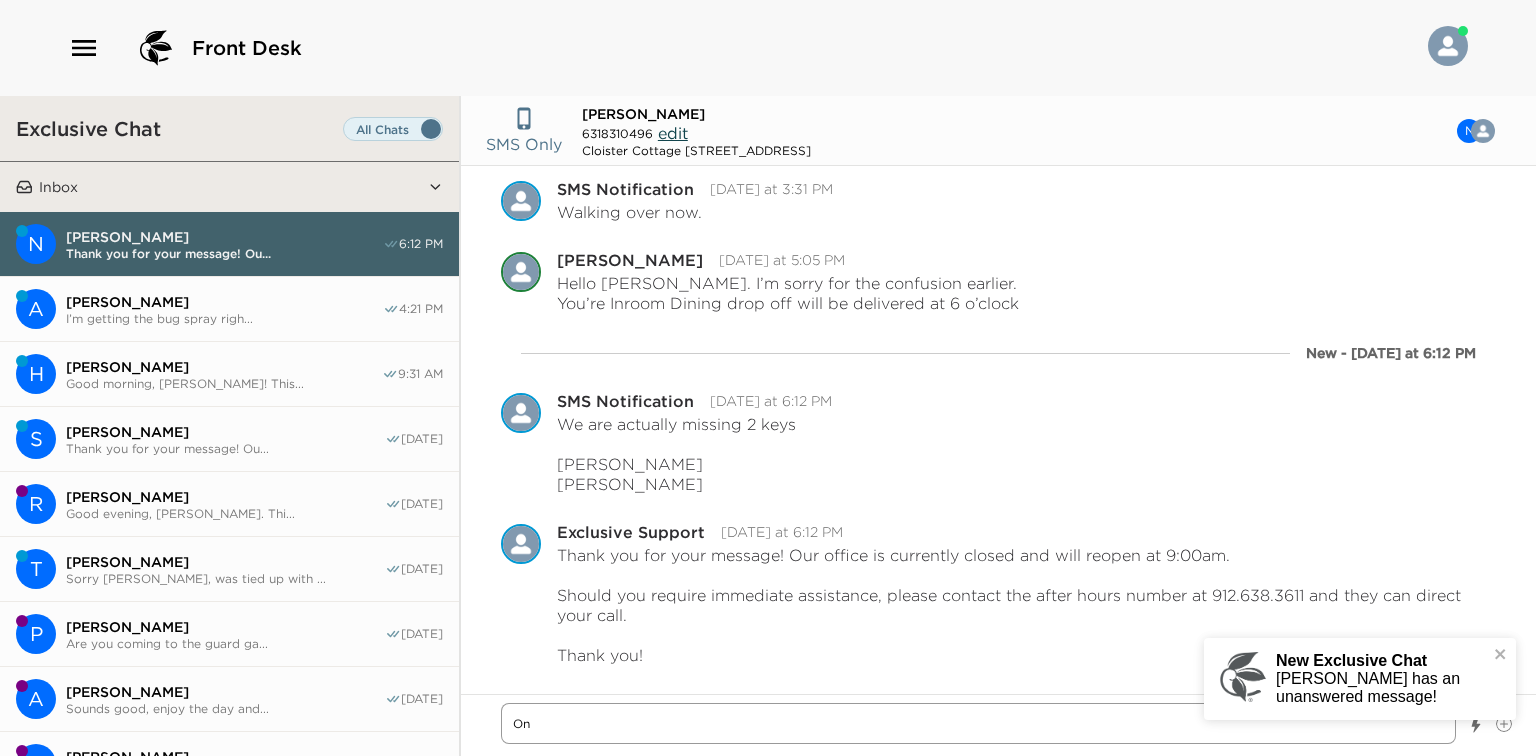 type on "x" 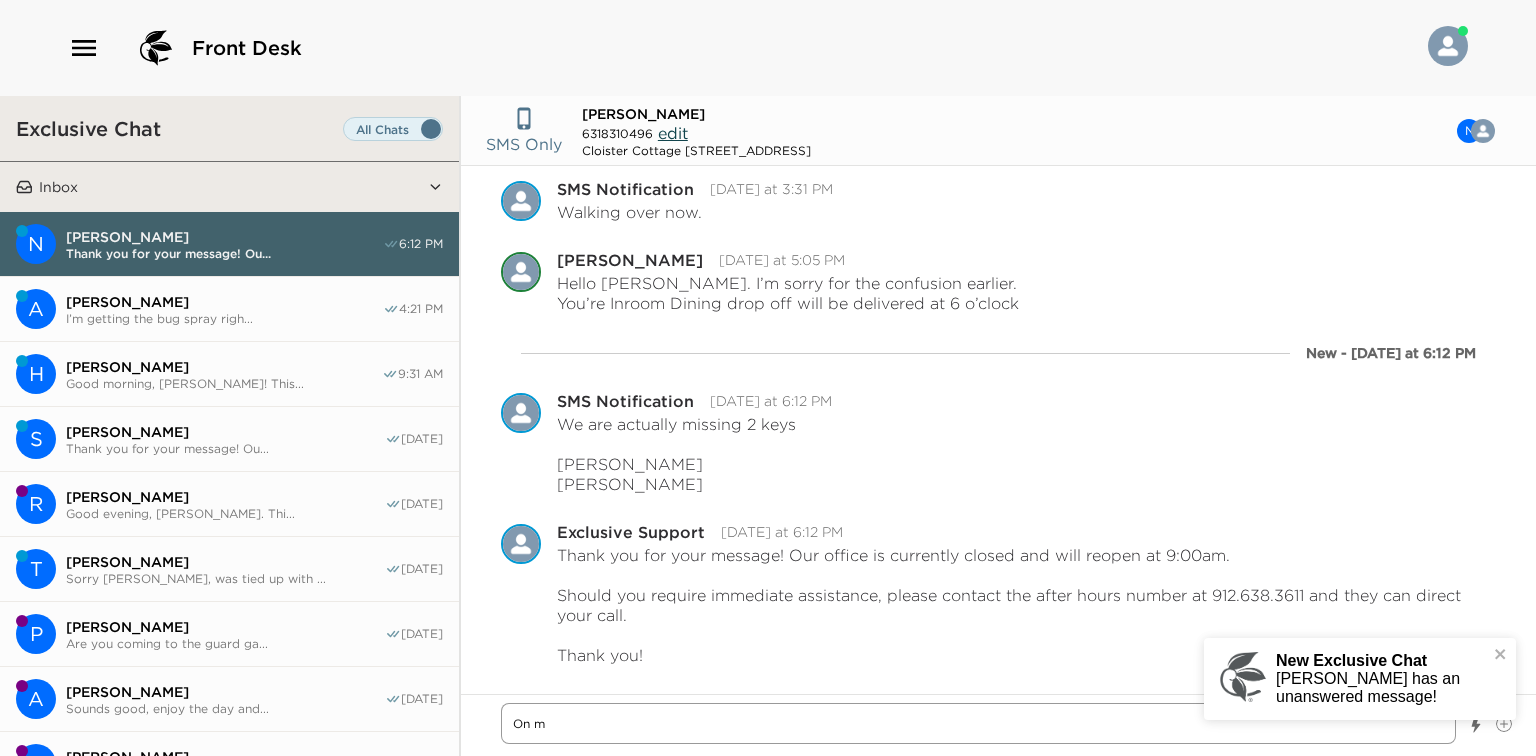type on "x" 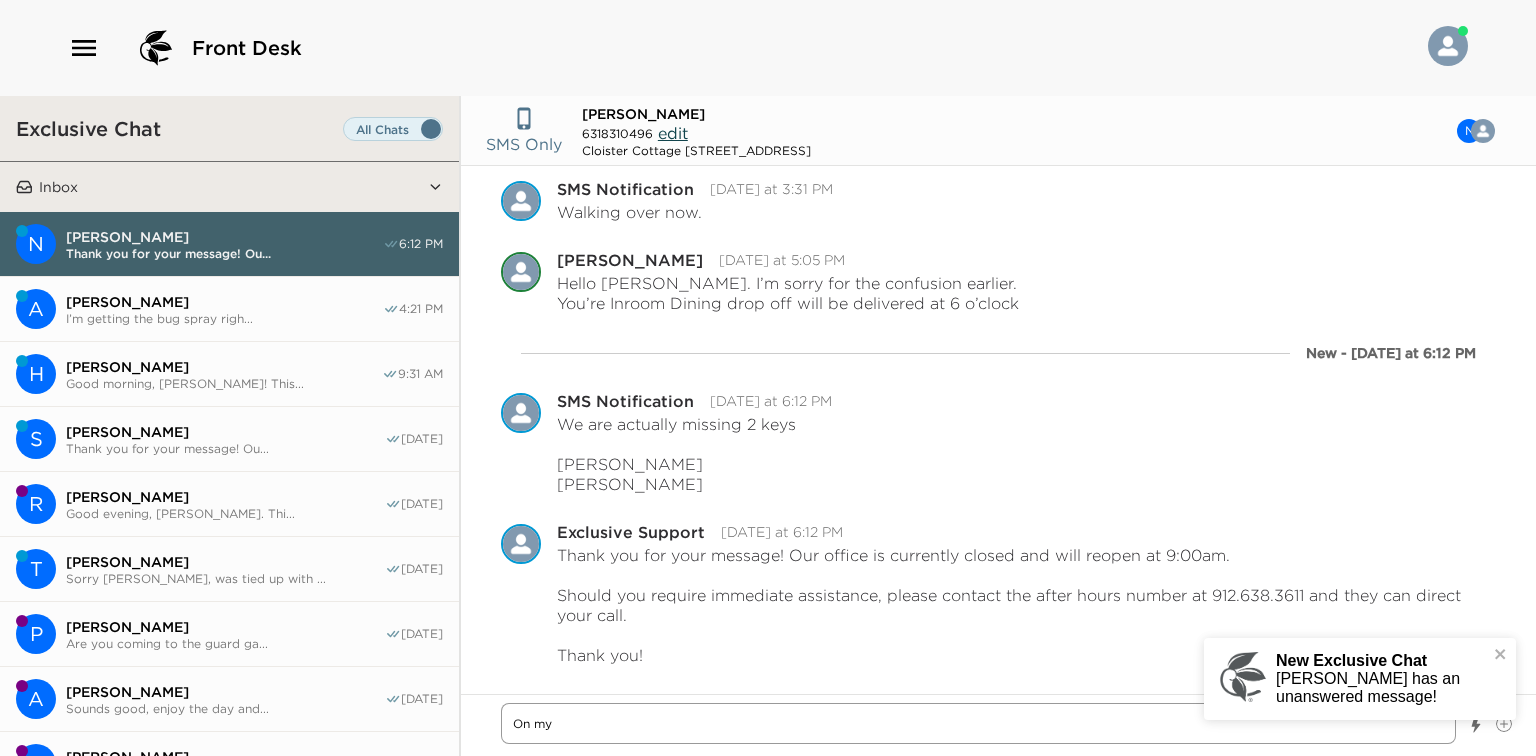 type on "x" 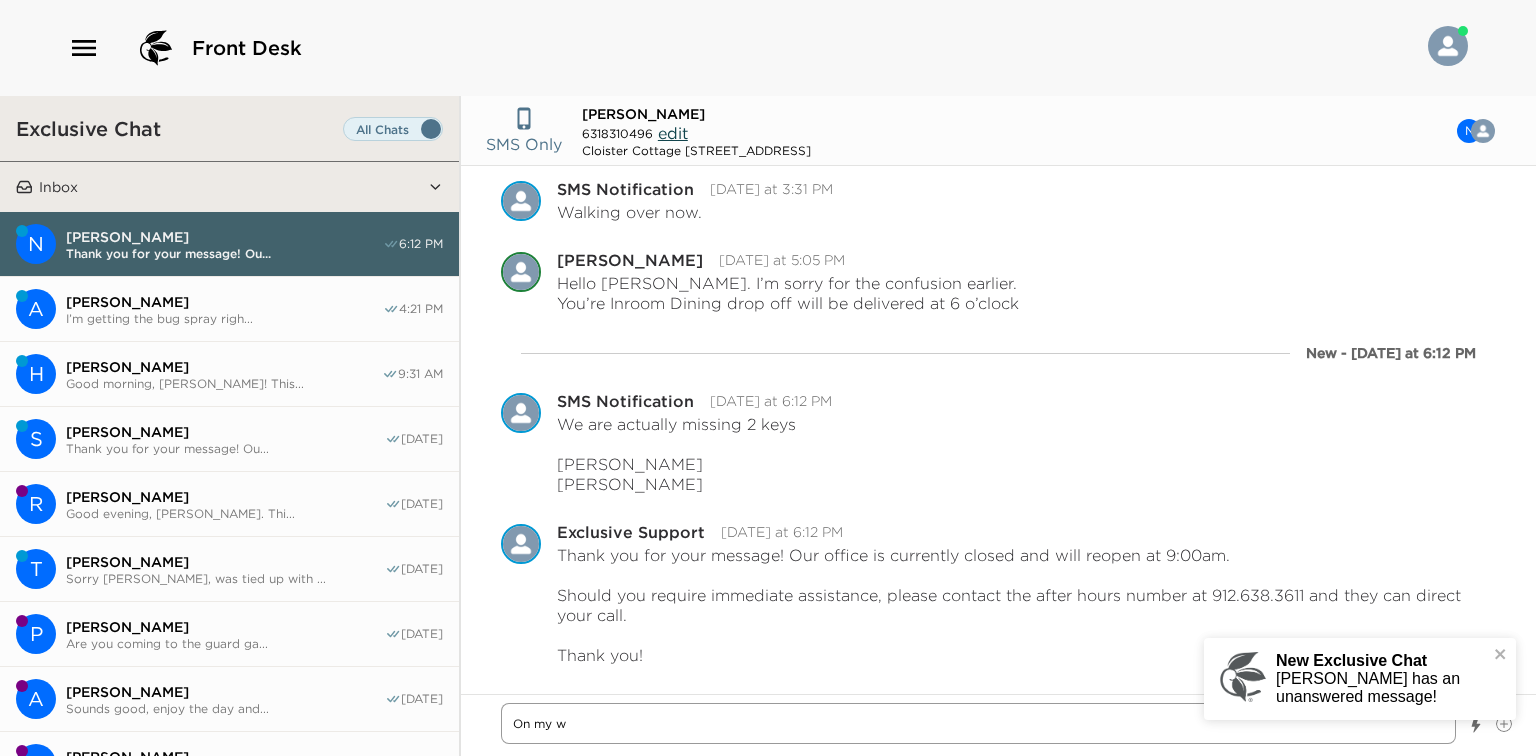 type on "x" 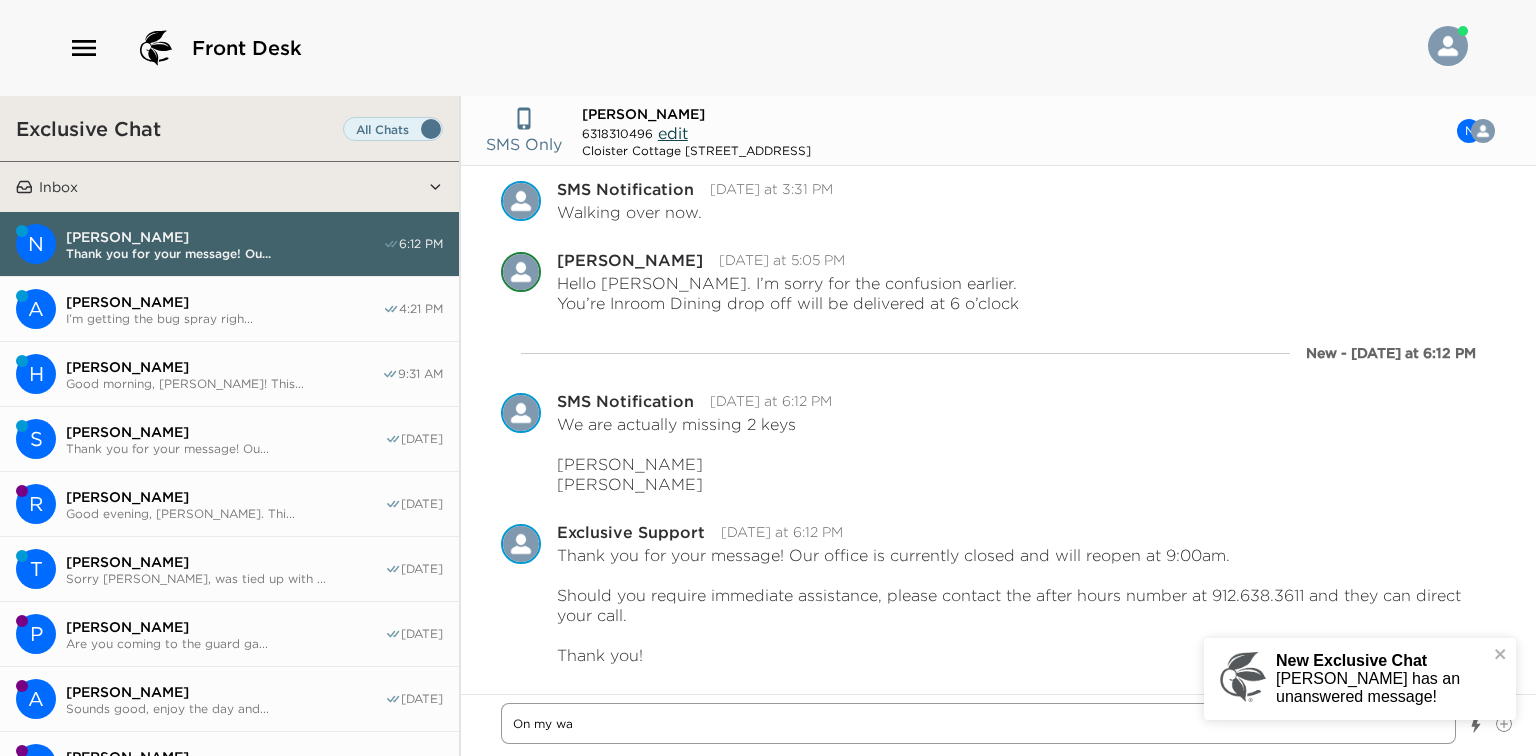 type on "x" 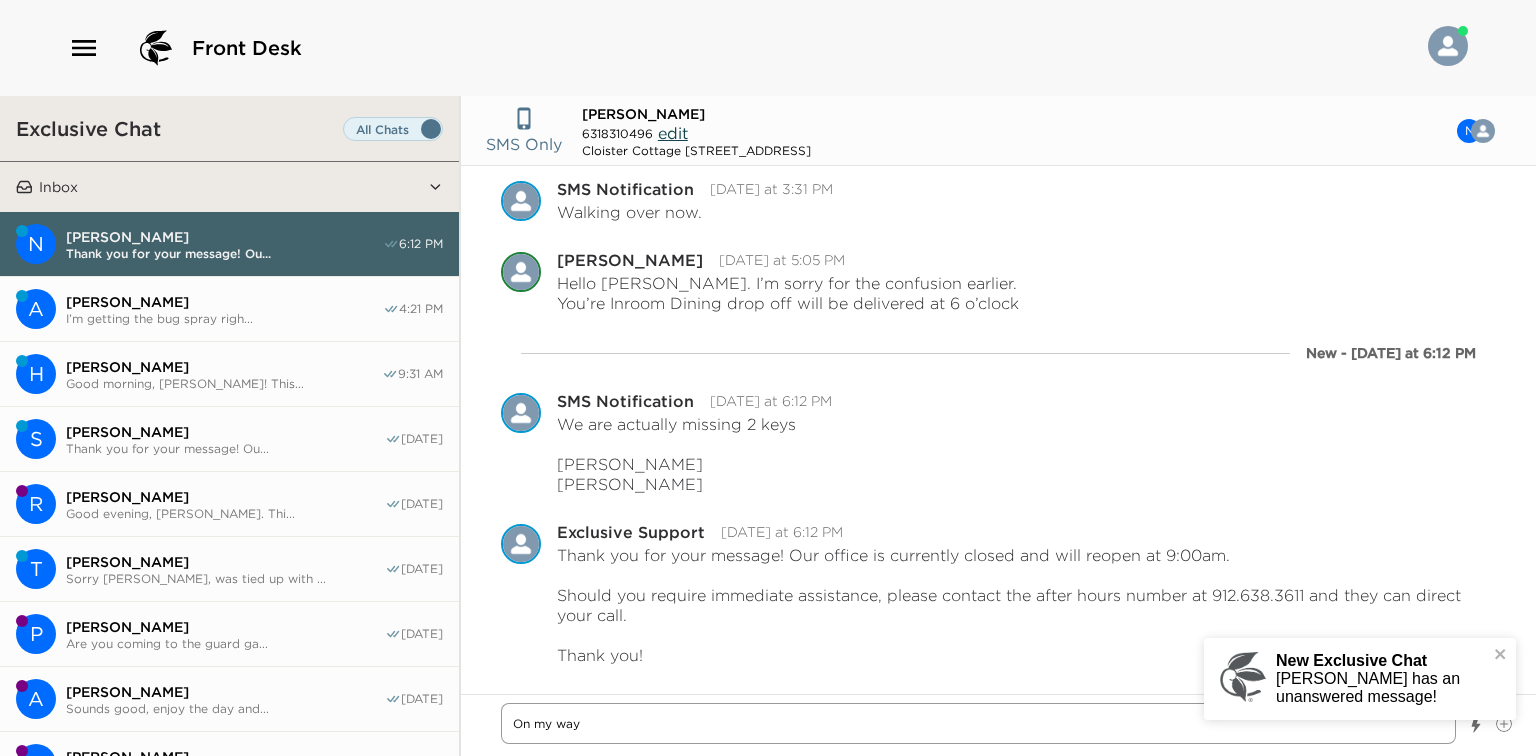 type on "x" 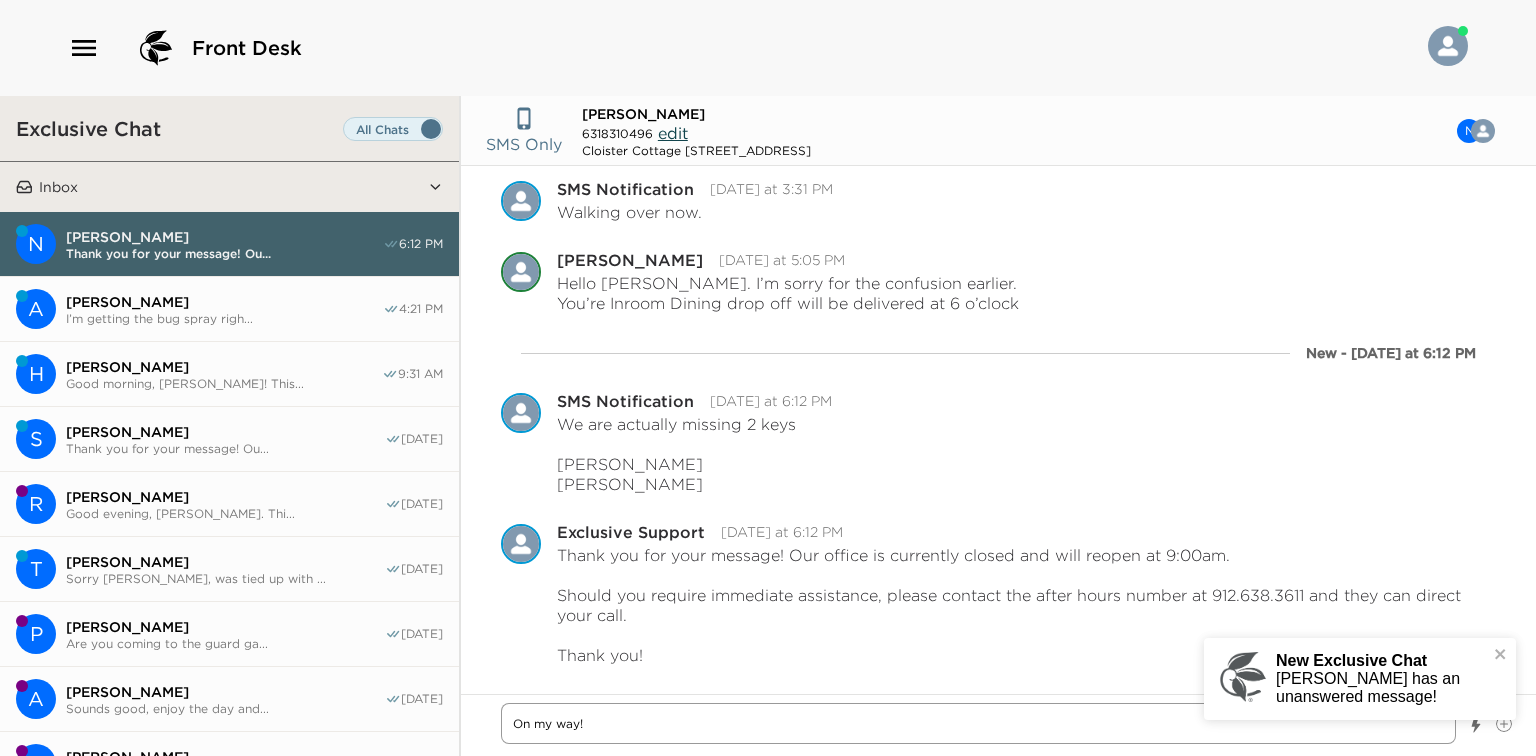 type on "x" 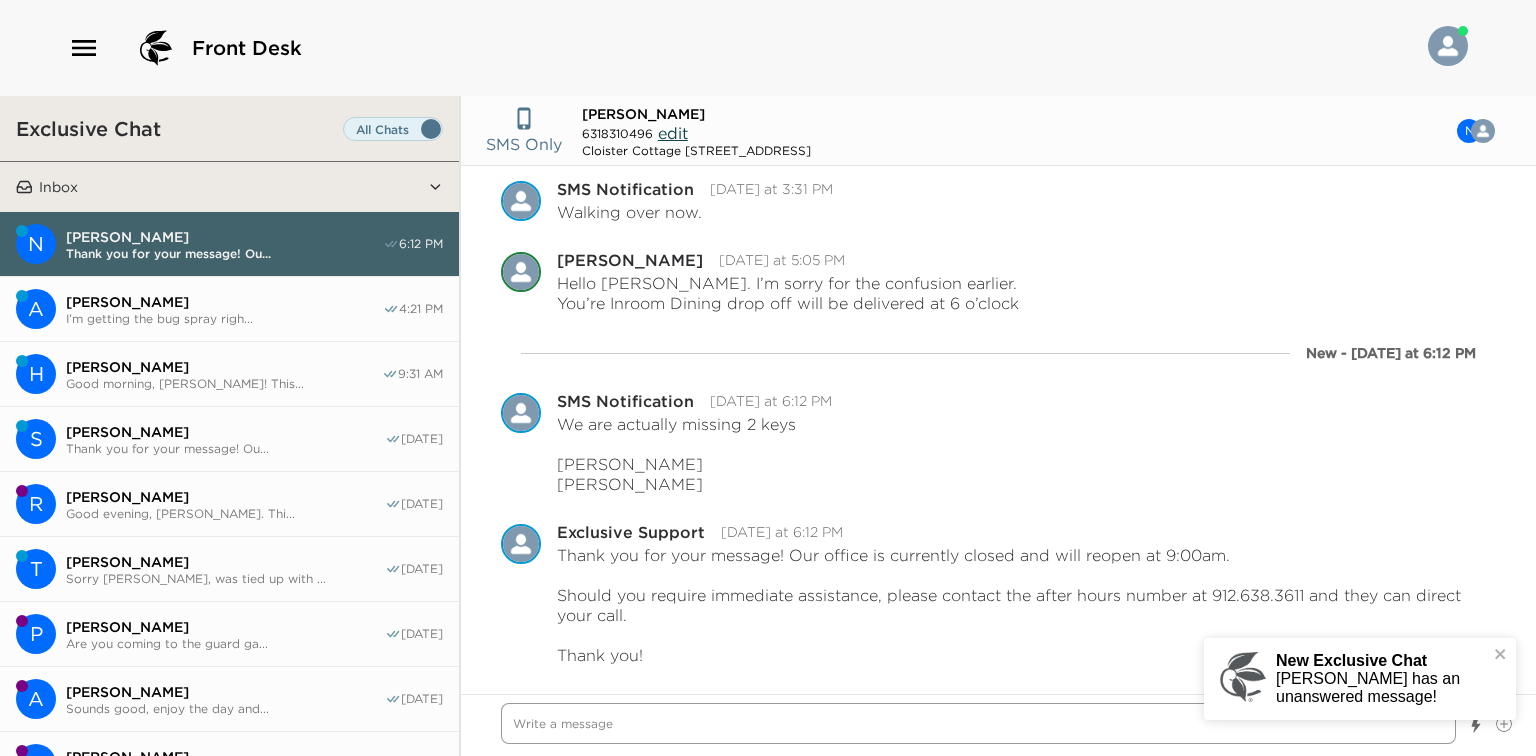 scroll, scrollTop: 2391, scrollLeft: 0, axis: vertical 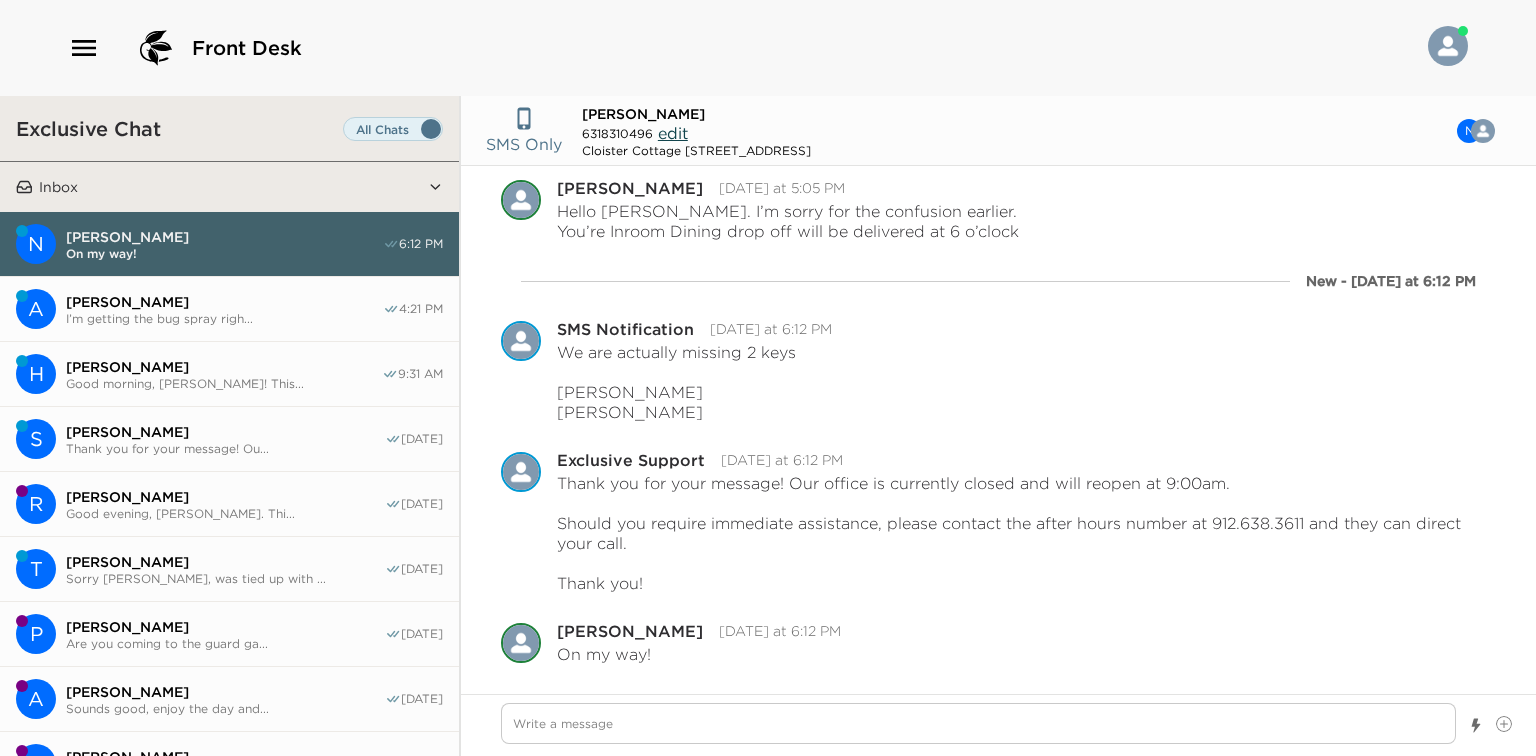 type on "x" 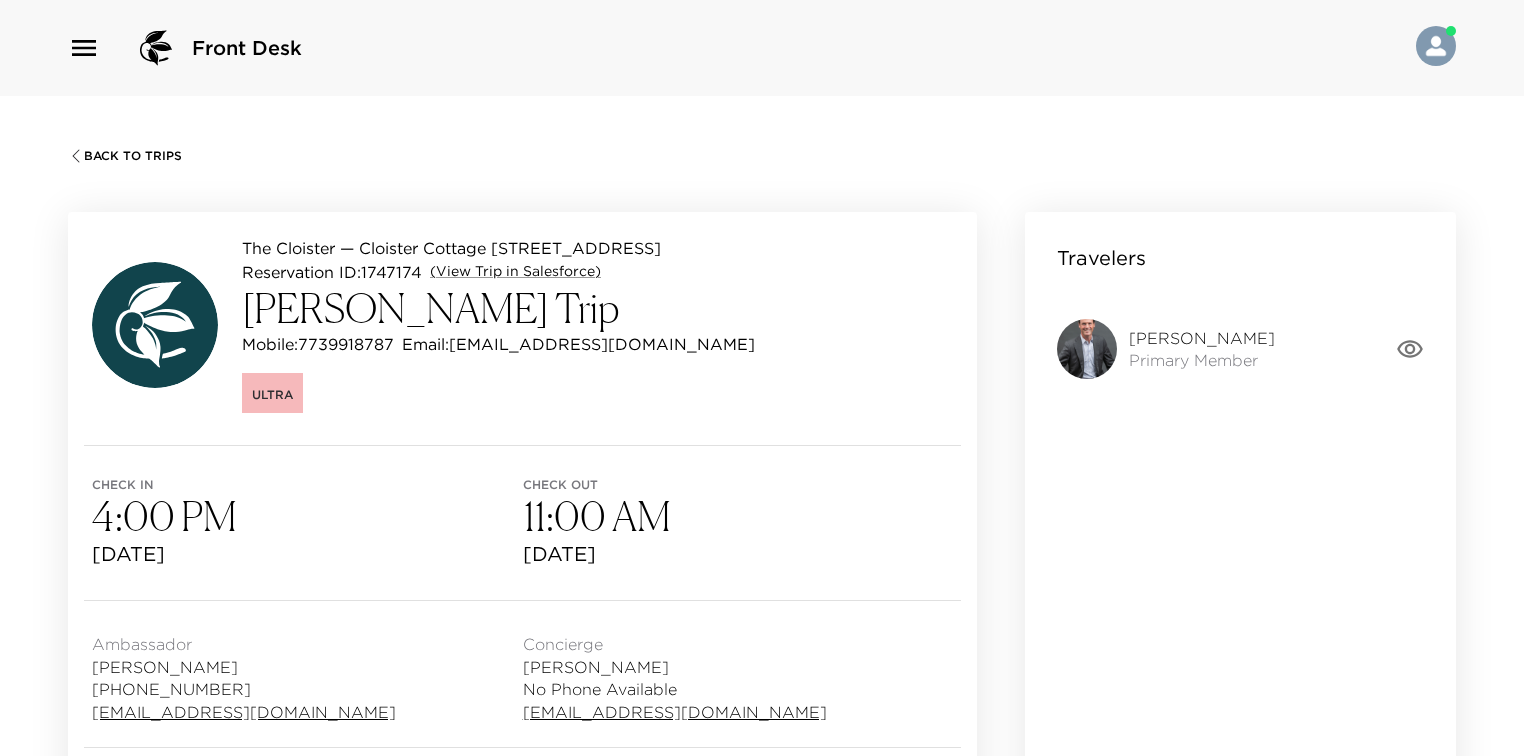 scroll, scrollTop: 0, scrollLeft: 0, axis: both 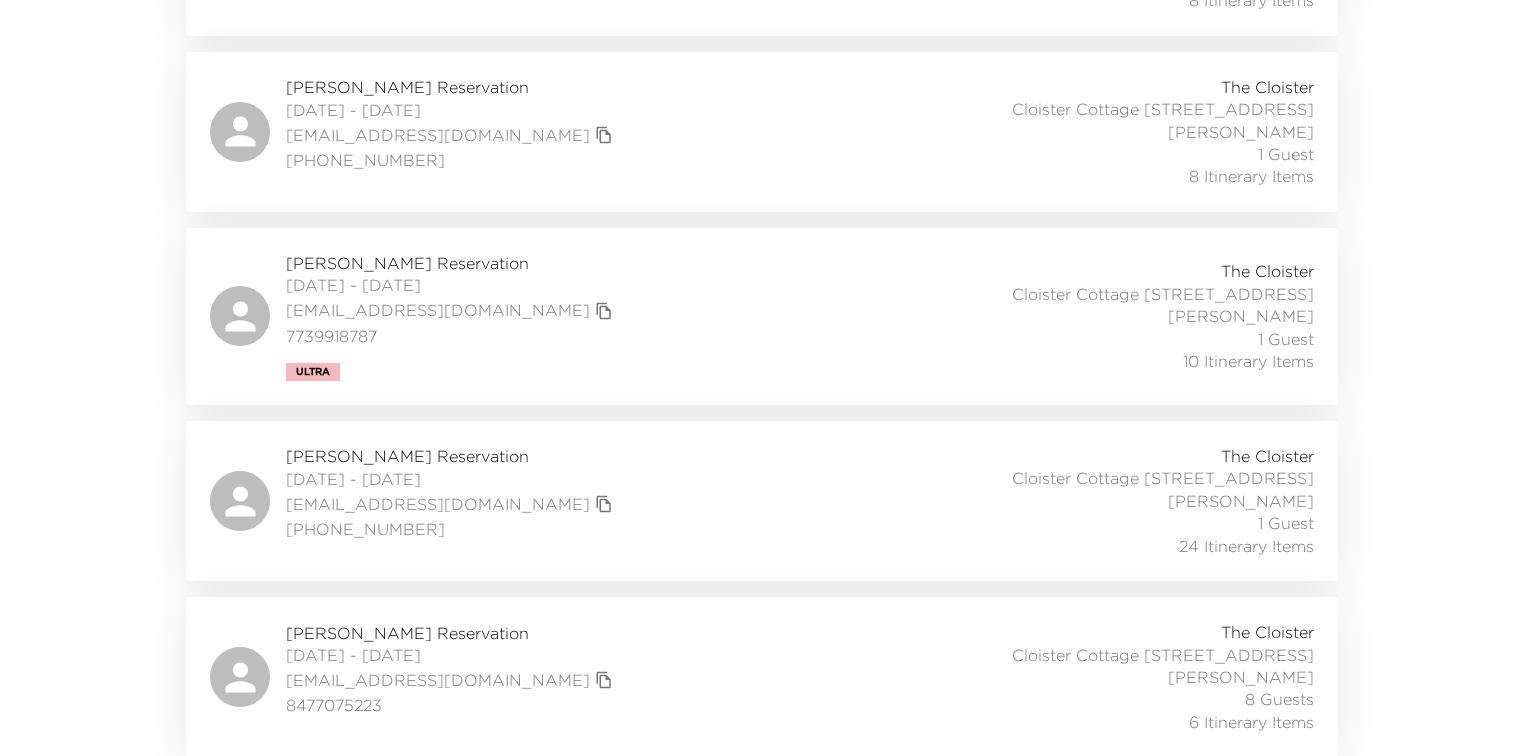 click on "Nicole Lambert Reservation 07/13/2025 - 07/19/2025 nicolelambert@gmx.com 631-831-0496 The Cloister Cloister Cottage 902 Sea Island, GA Osvaldo Pico 1 Guest 24 Itinerary Items" at bounding box center (762, 501) 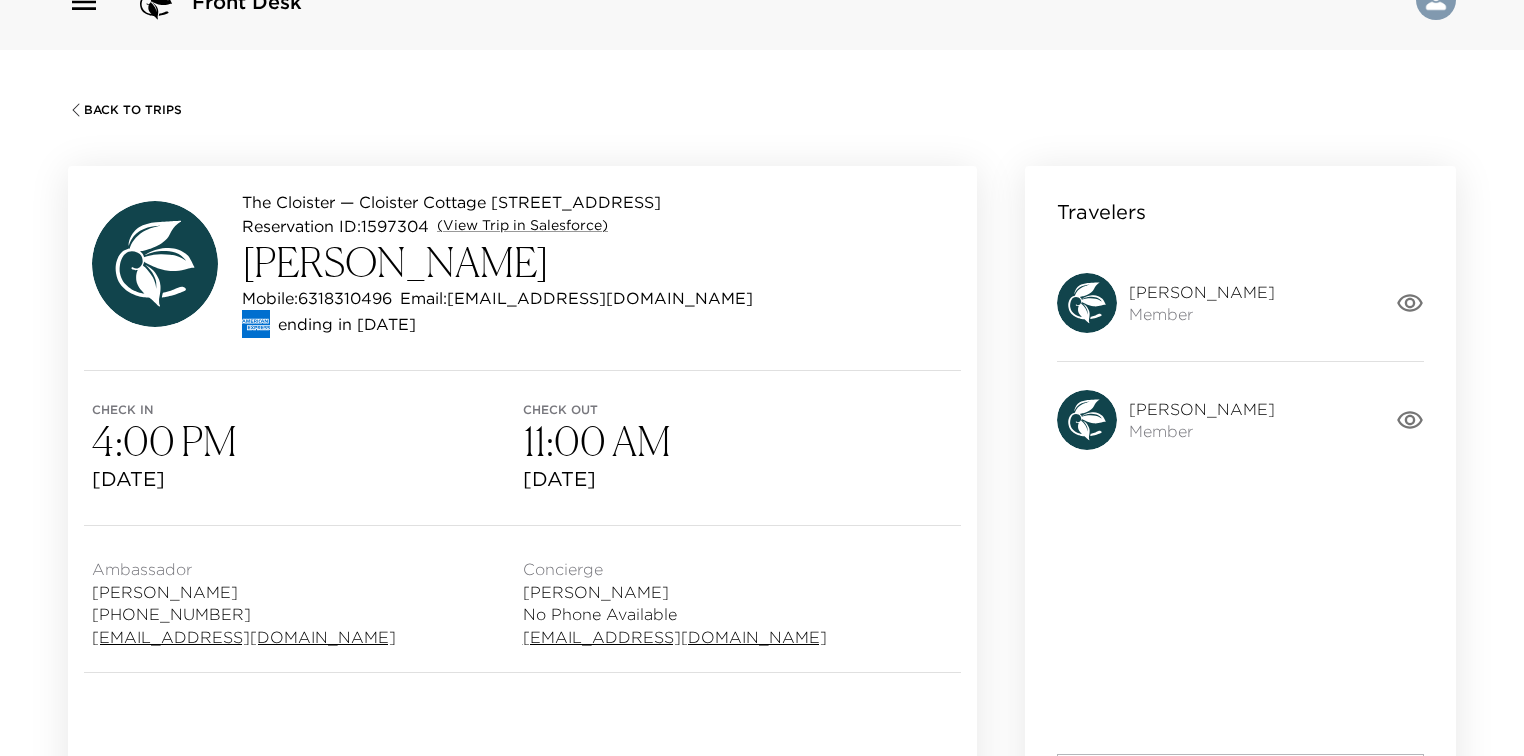 scroll, scrollTop: 0, scrollLeft: 0, axis: both 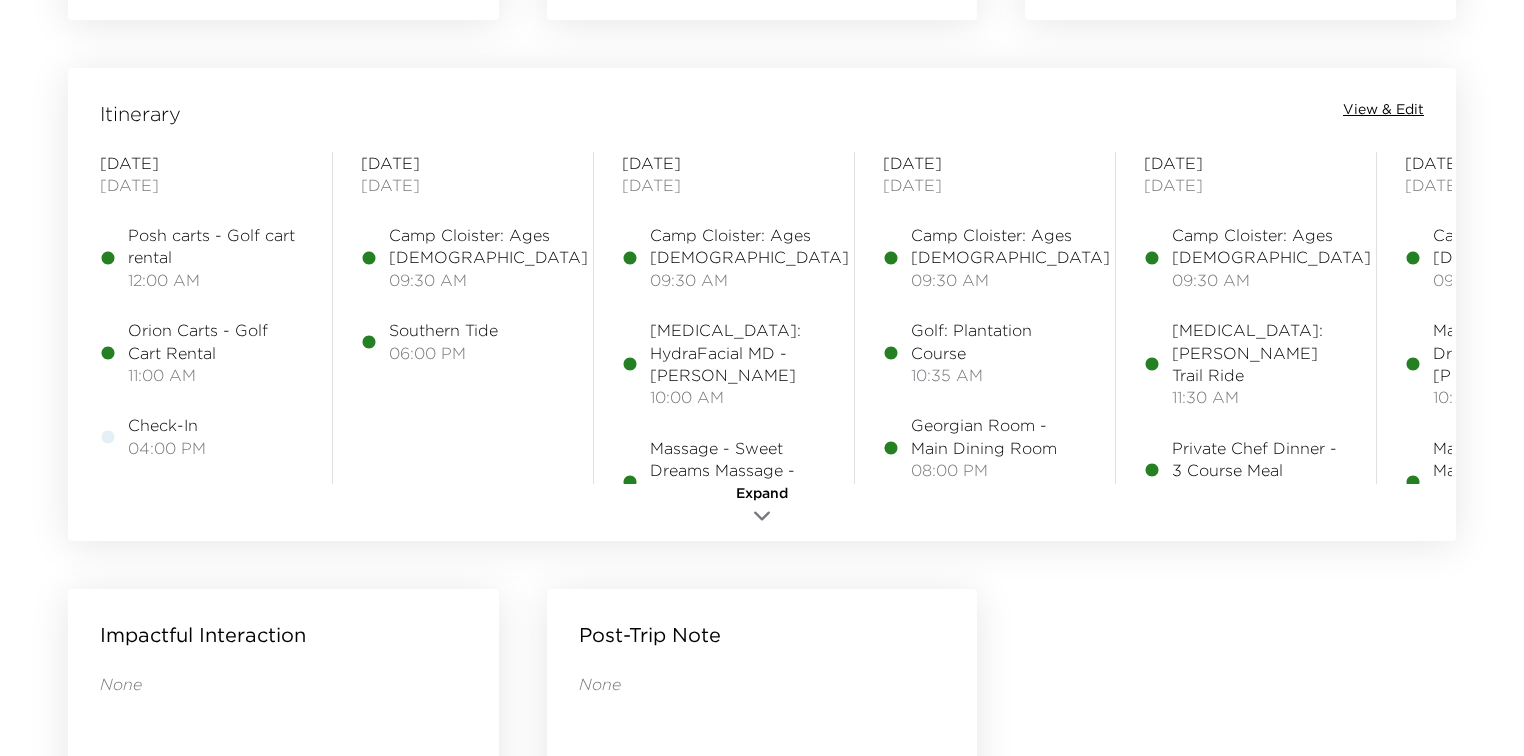 click on "View & Edit" at bounding box center [1383, 110] 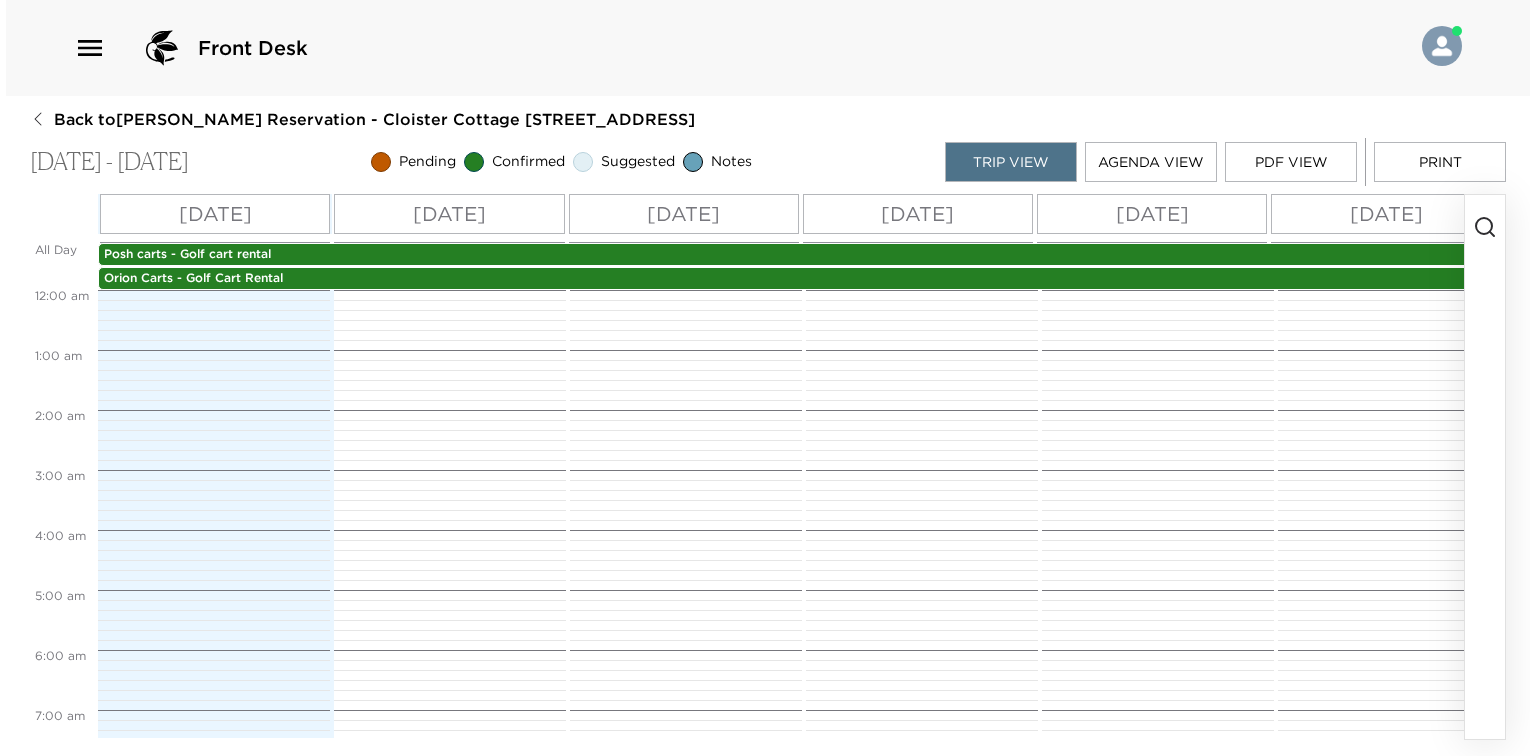 scroll, scrollTop: 0, scrollLeft: 0, axis: both 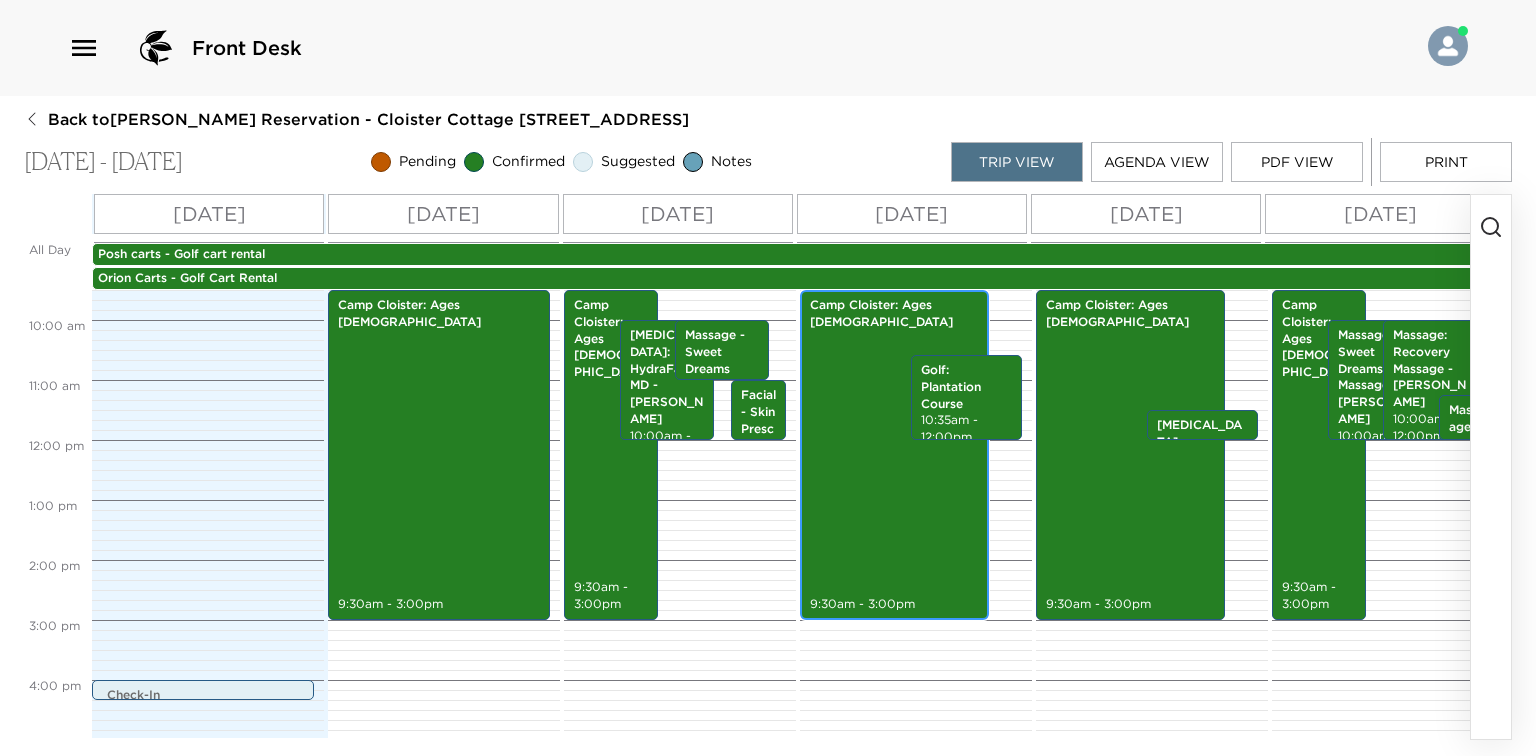click on "Camp Cloister: Ages 5-14 9:30am - 3:00pm" at bounding box center (894, 455) 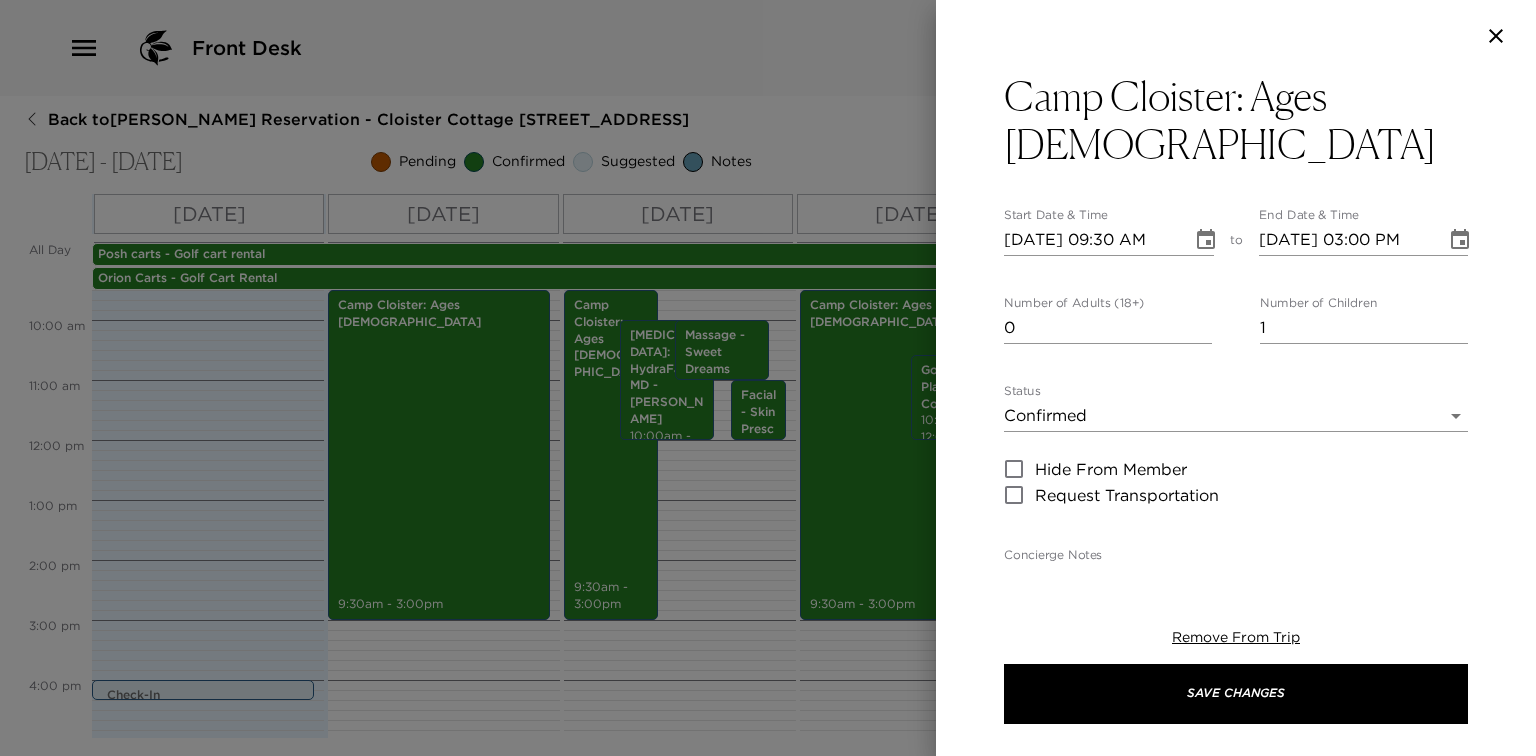 click at bounding box center (768, 378) 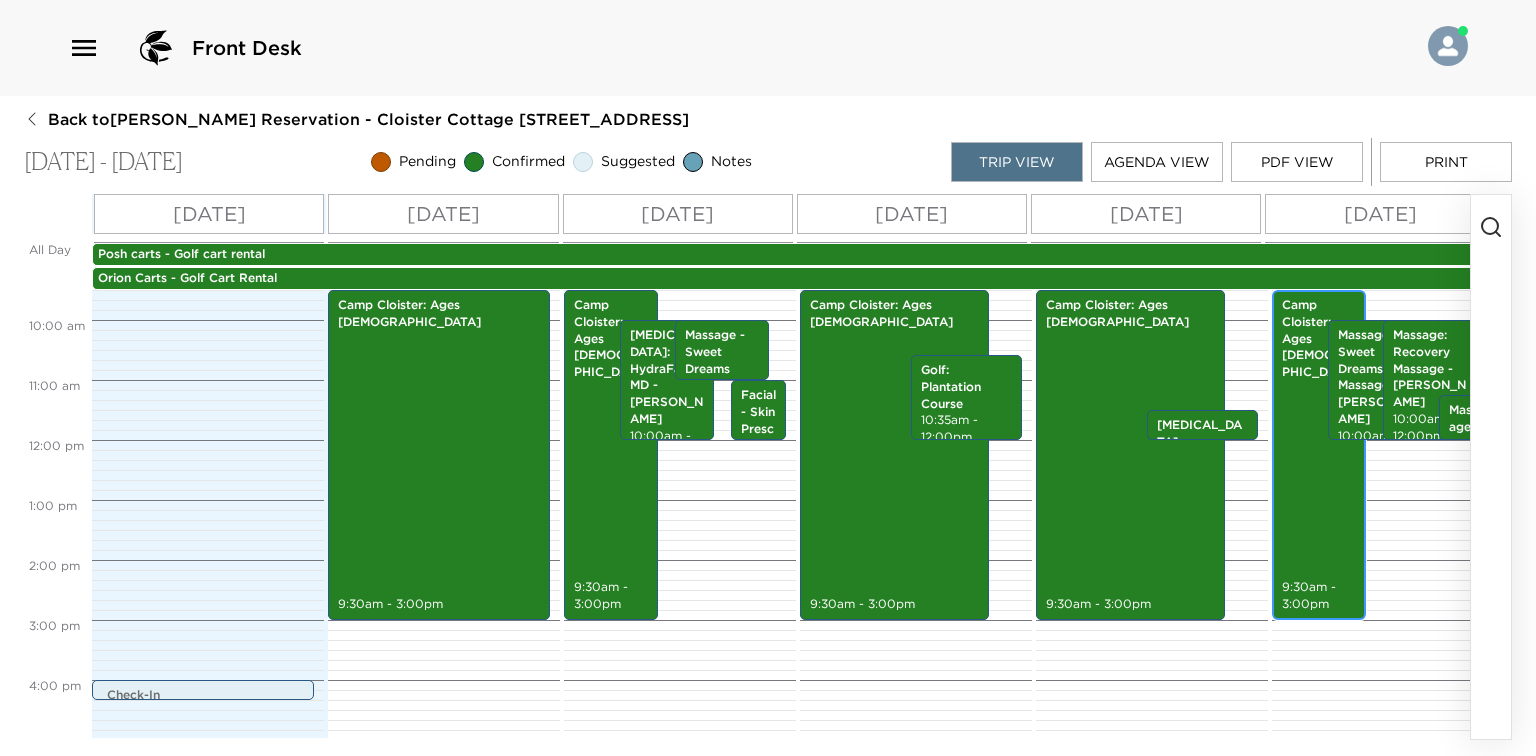 click on "Camp Cloister: Ages 5-14" at bounding box center [1319, 339] 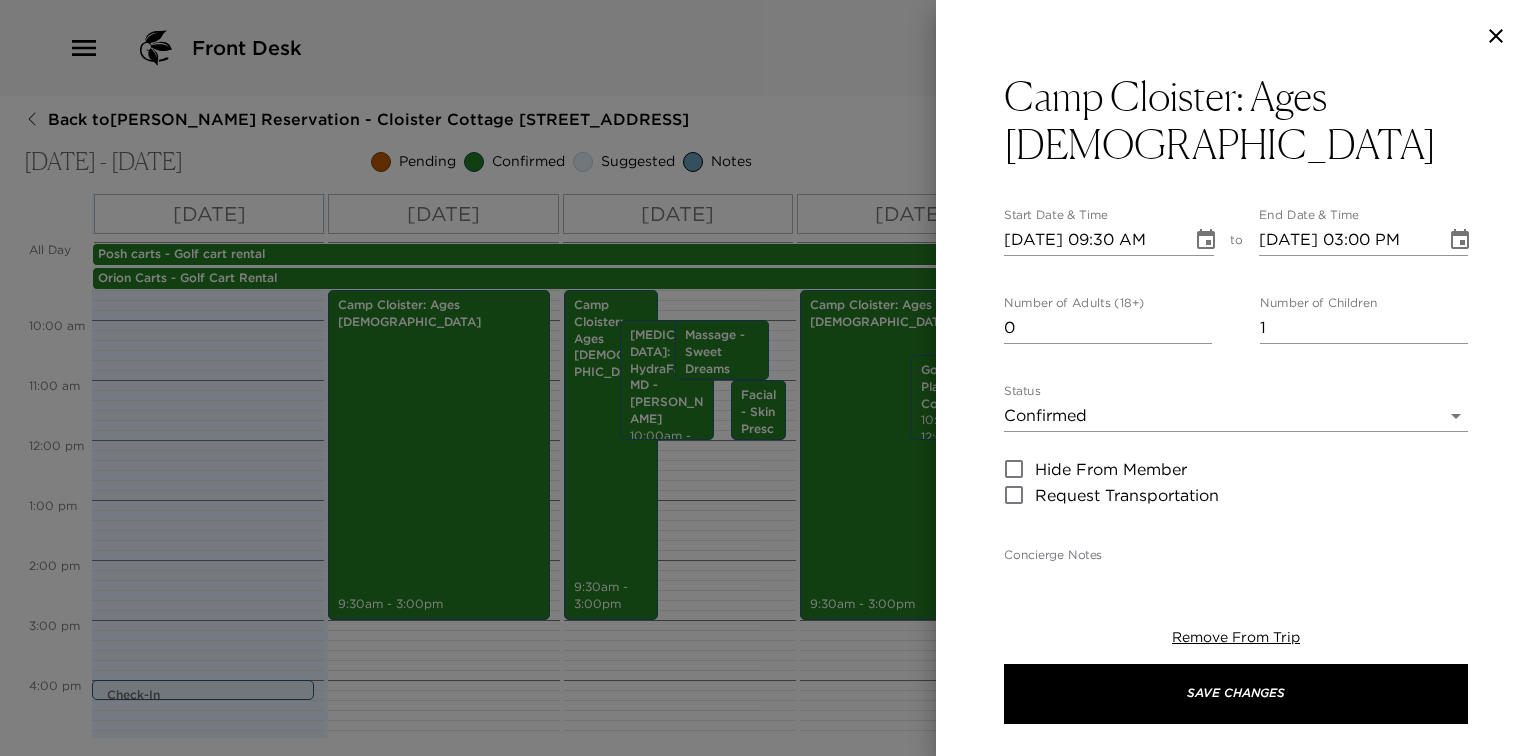 click at bounding box center [768, 378] 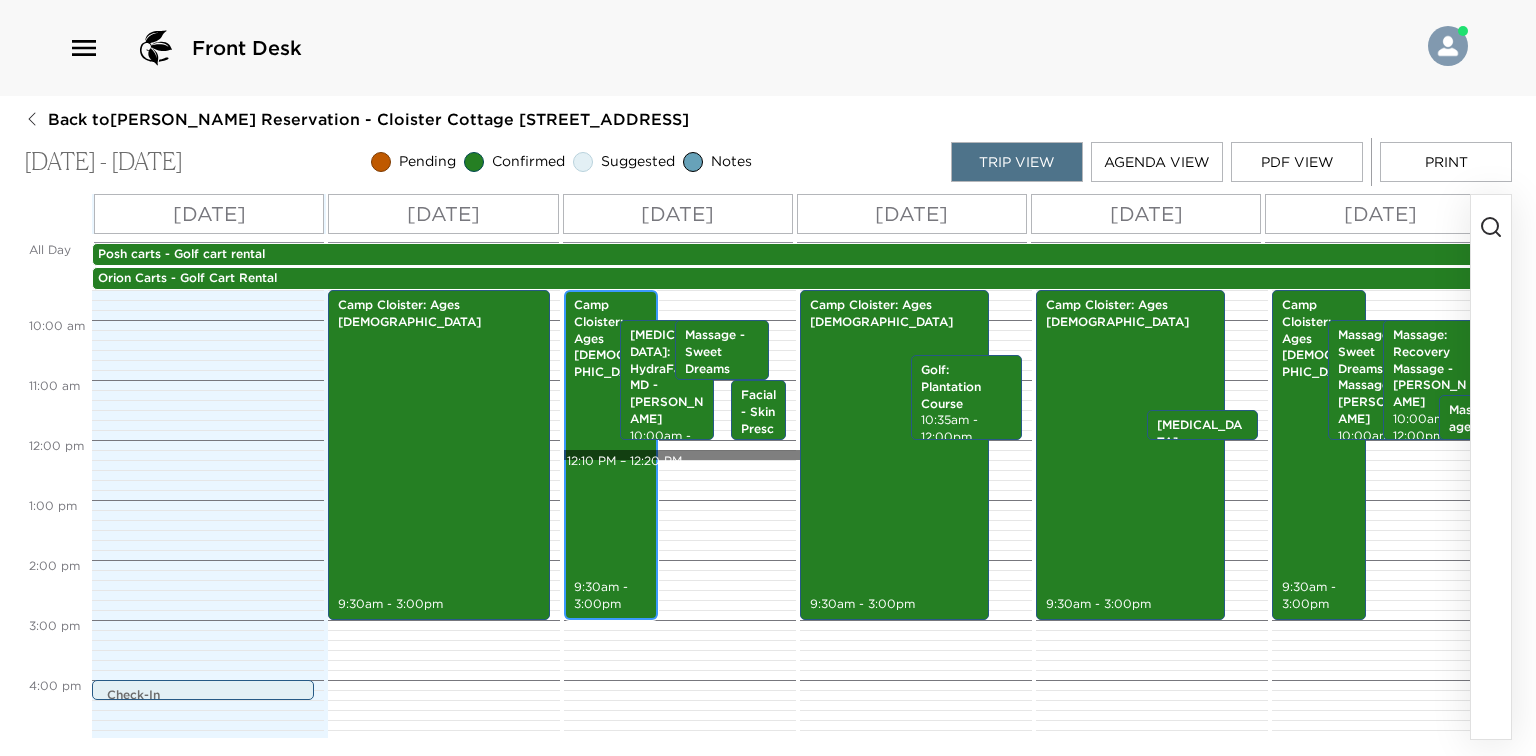 click on "Camp Cloister: Ages 5-14 9:30am - 3:00pm" at bounding box center (611, 455) 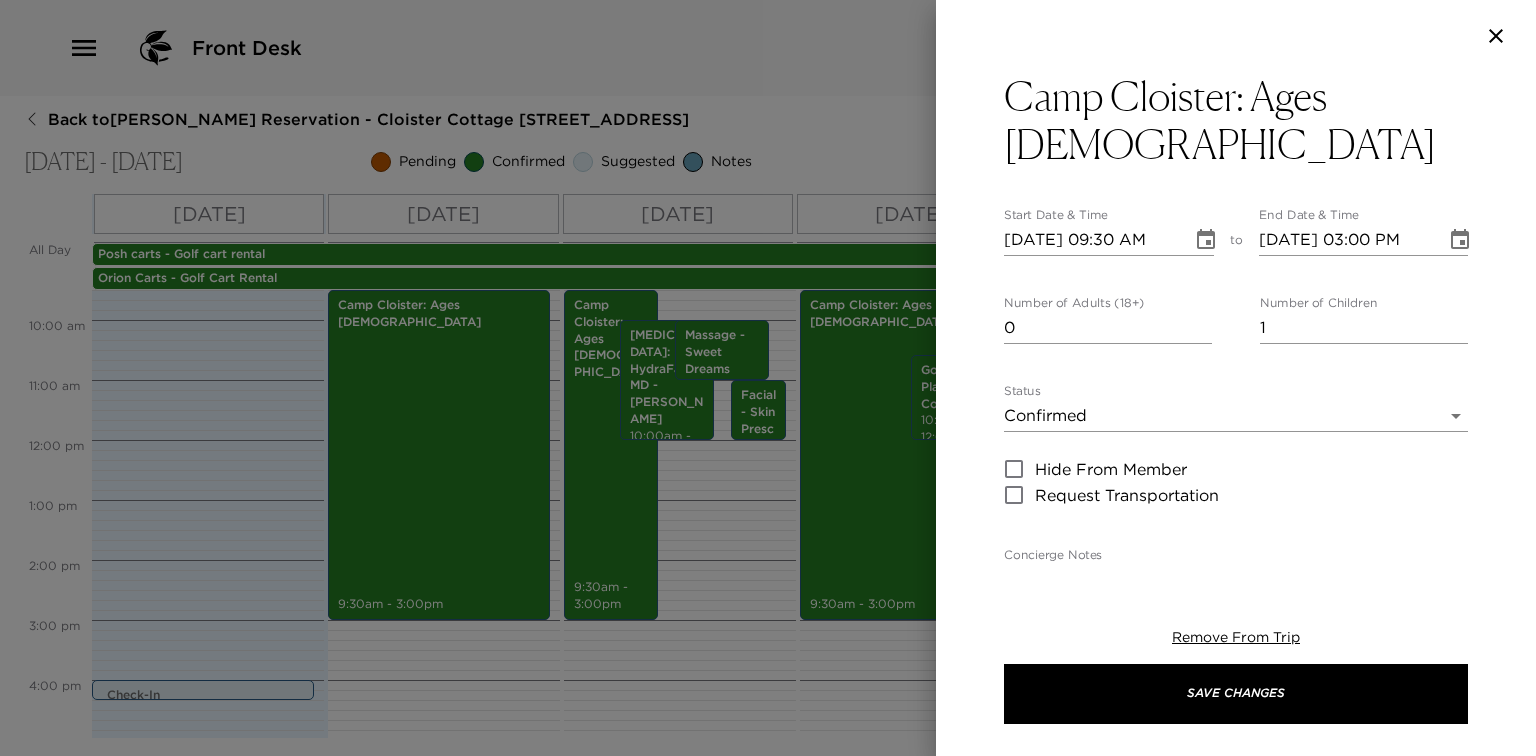 click at bounding box center [768, 378] 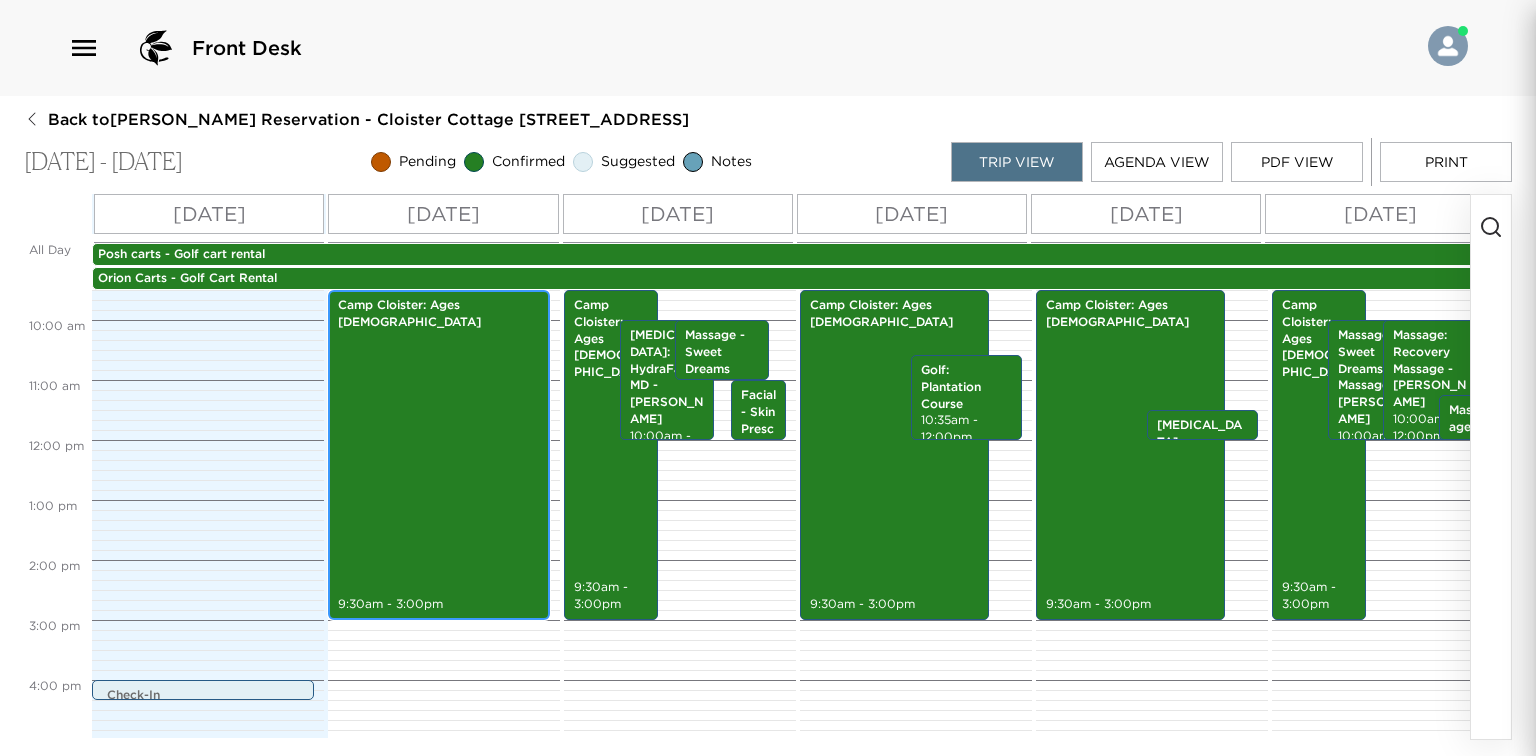 click on "Camp Cloister: Ages 5-14 9:30am - 3:00pm" at bounding box center [439, 455] 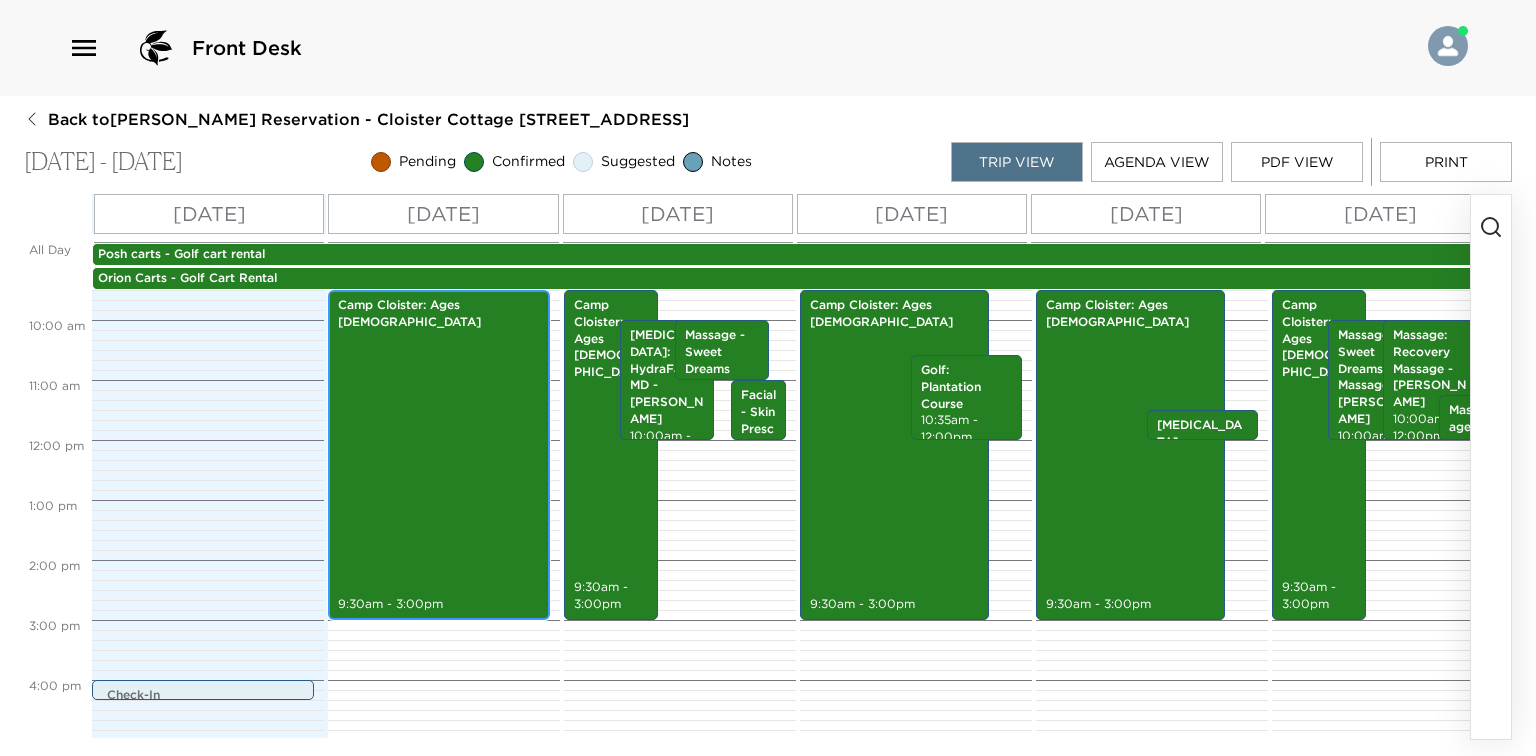 click on "Camp Cloister: Ages 5-14 9:30am - 3:00pm" at bounding box center (439, 455) 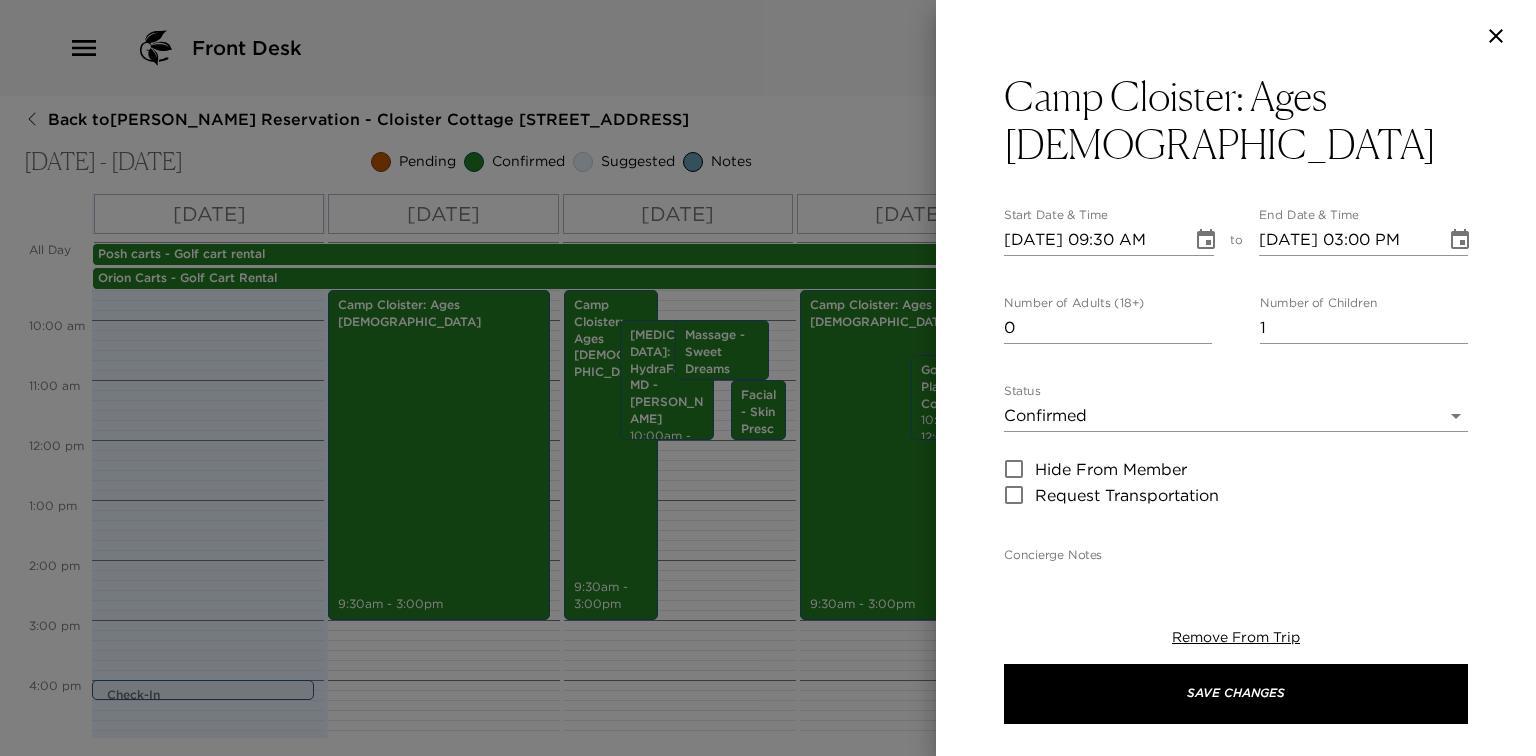 click at bounding box center (768, 378) 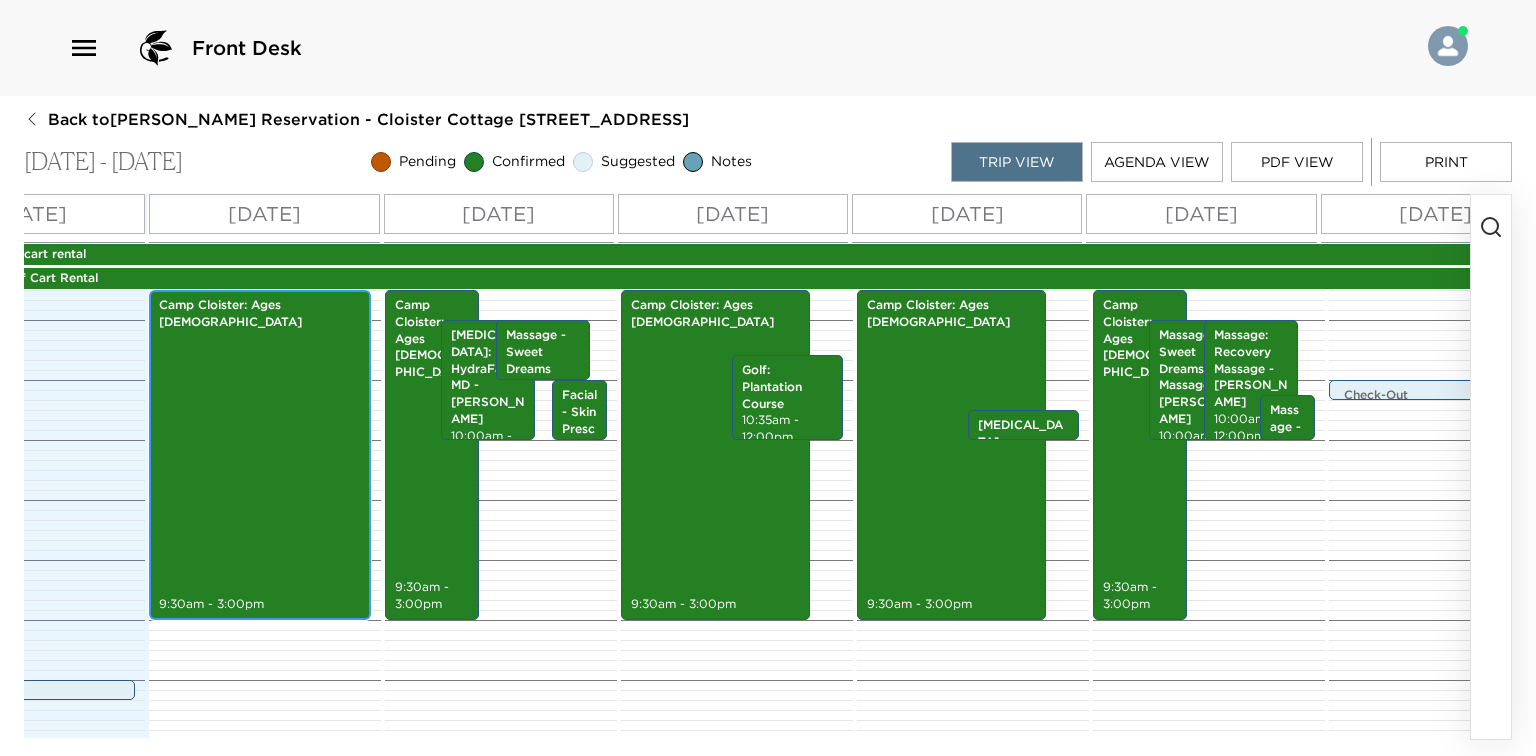 scroll, scrollTop: 0, scrollLeft: 285, axis: horizontal 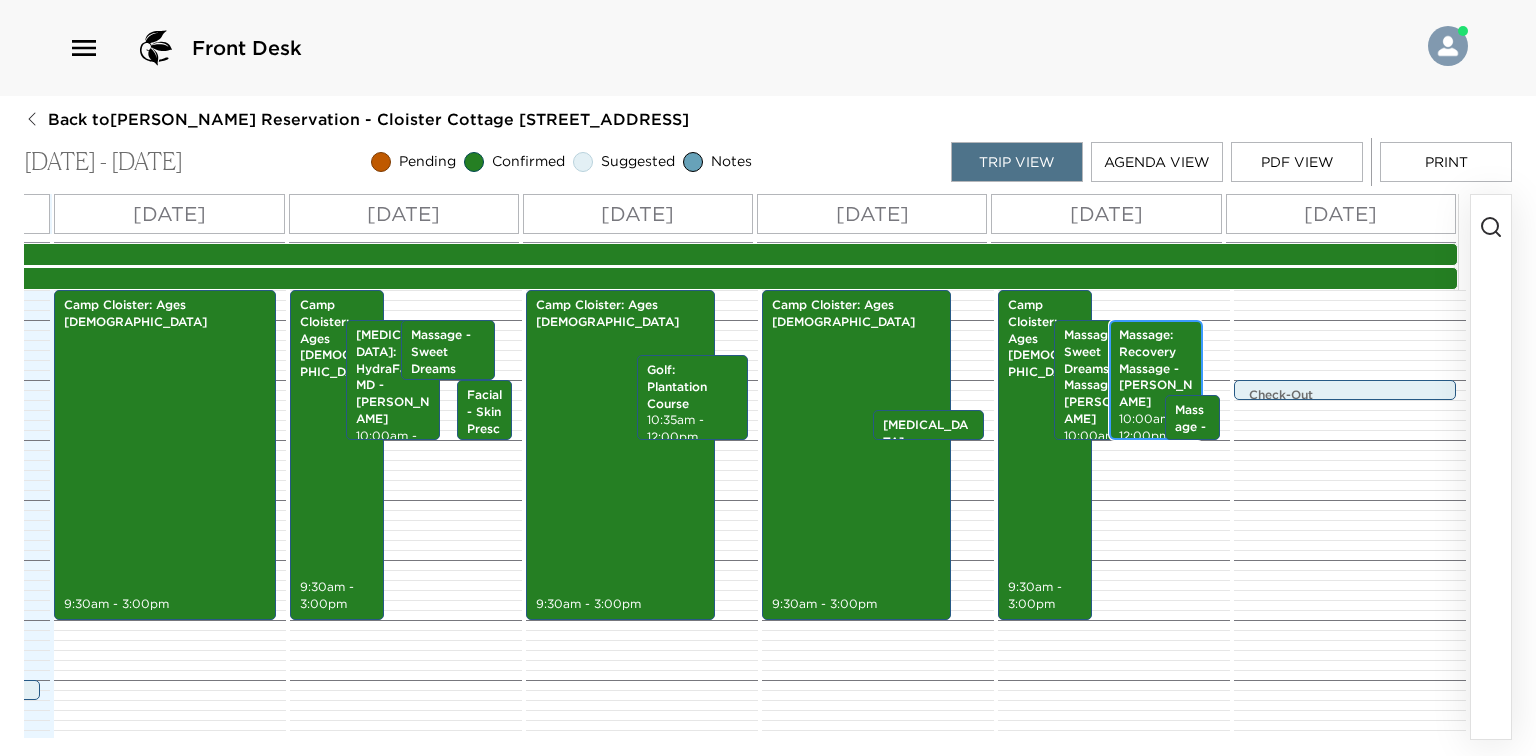 click on "Massage: Recovery Massage - Ralph" at bounding box center (1156, 369) 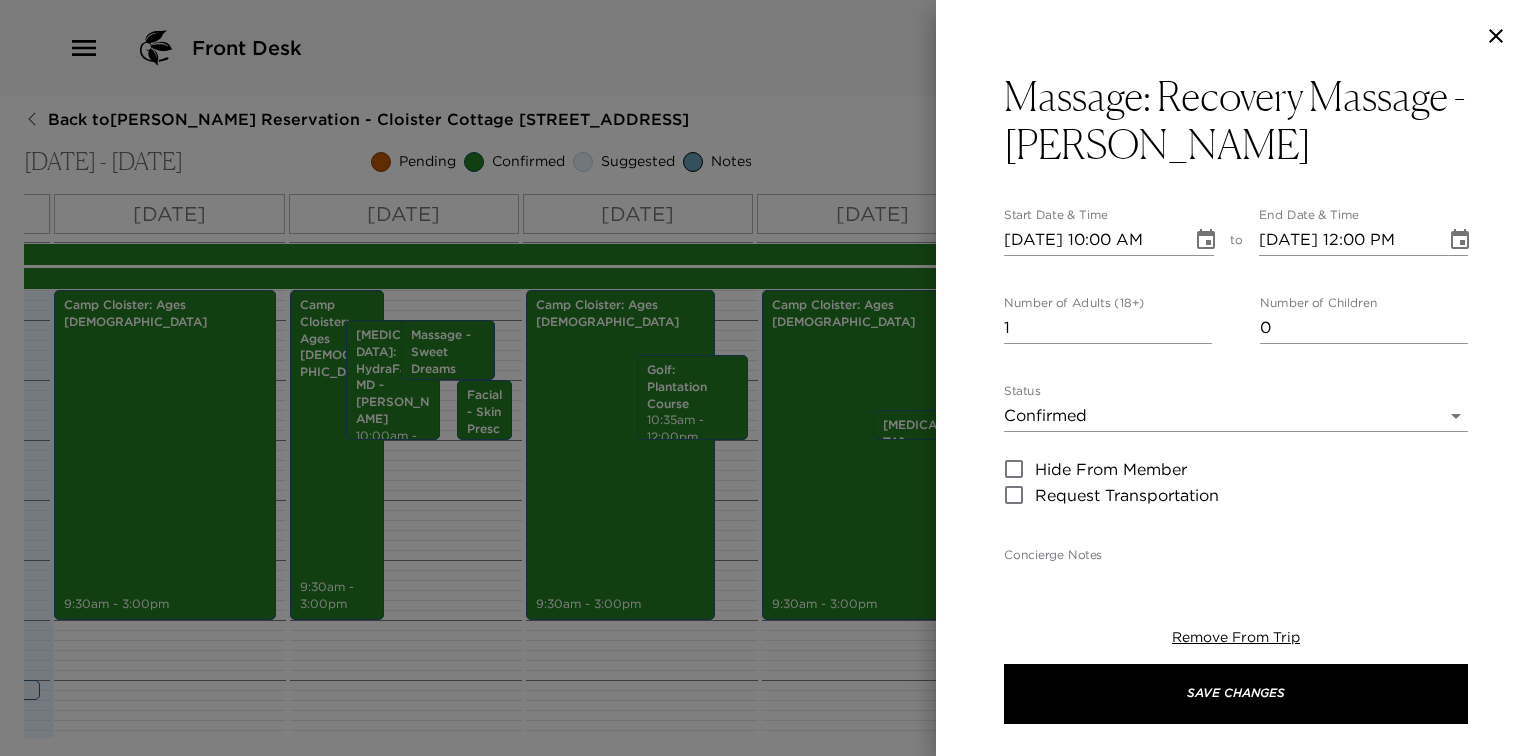 click at bounding box center (768, 378) 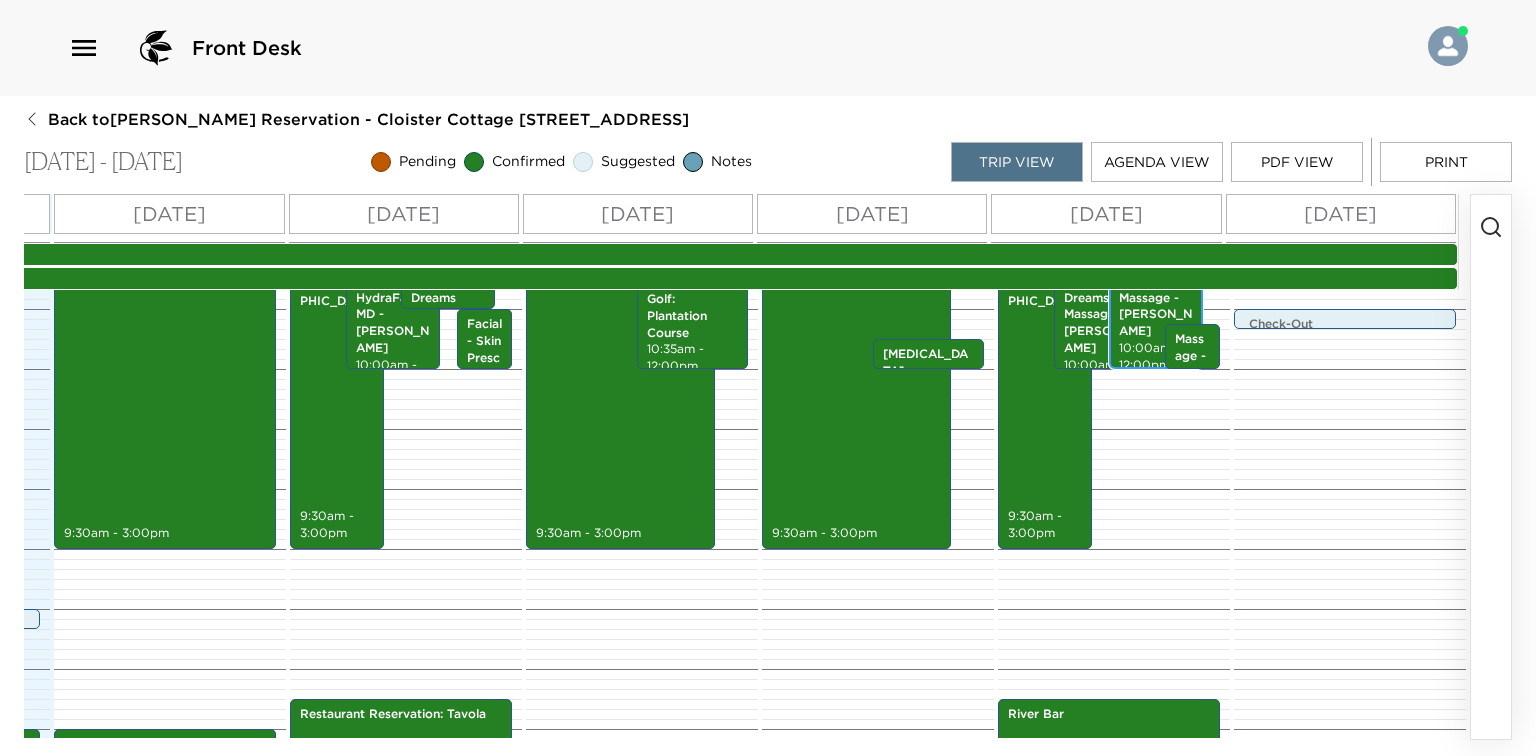 scroll, scrollTop: 970, scrollLeft: 0, axis: vertical 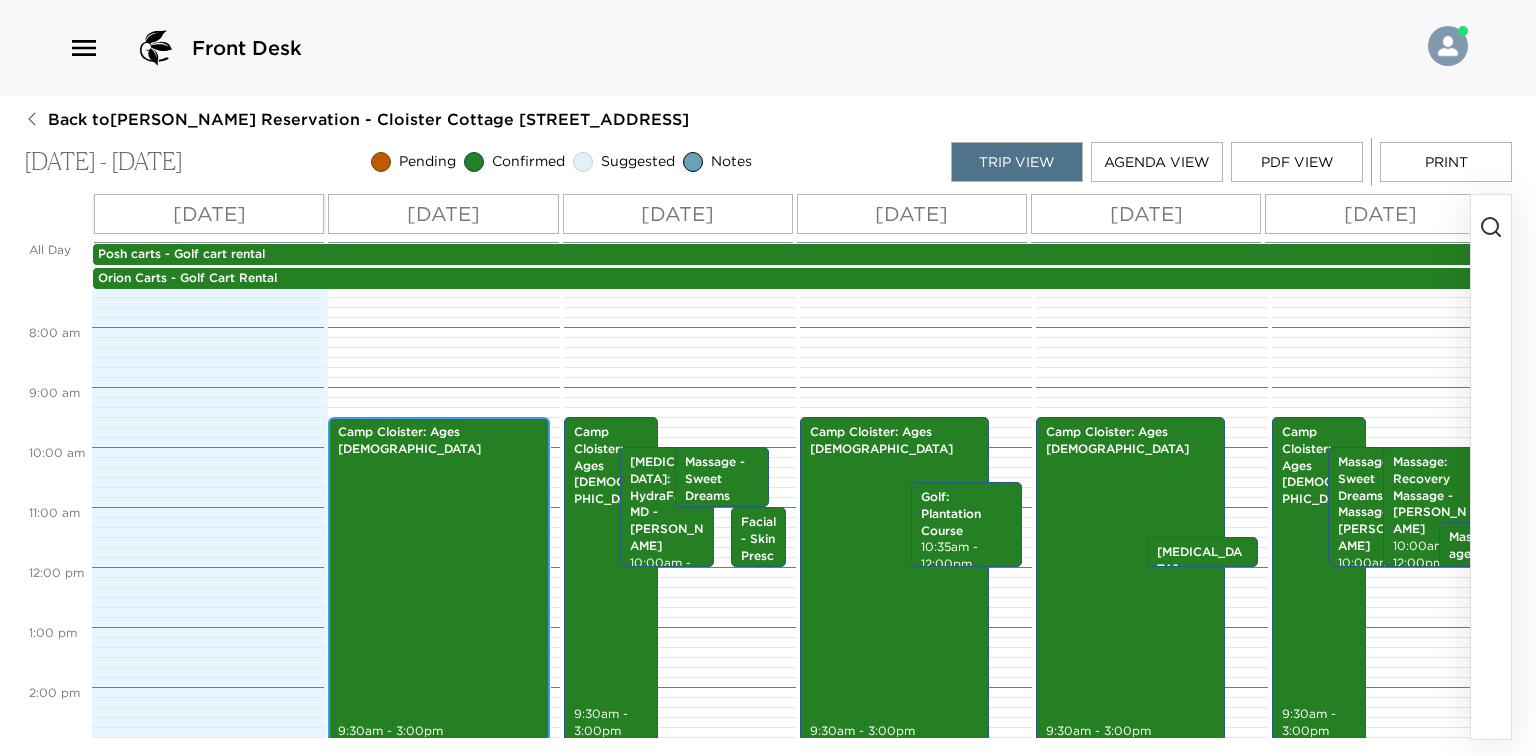 click on "Camp Cloister: Ages 5-14 9:30am - 3:00pm" at bounding box center [439, 582] 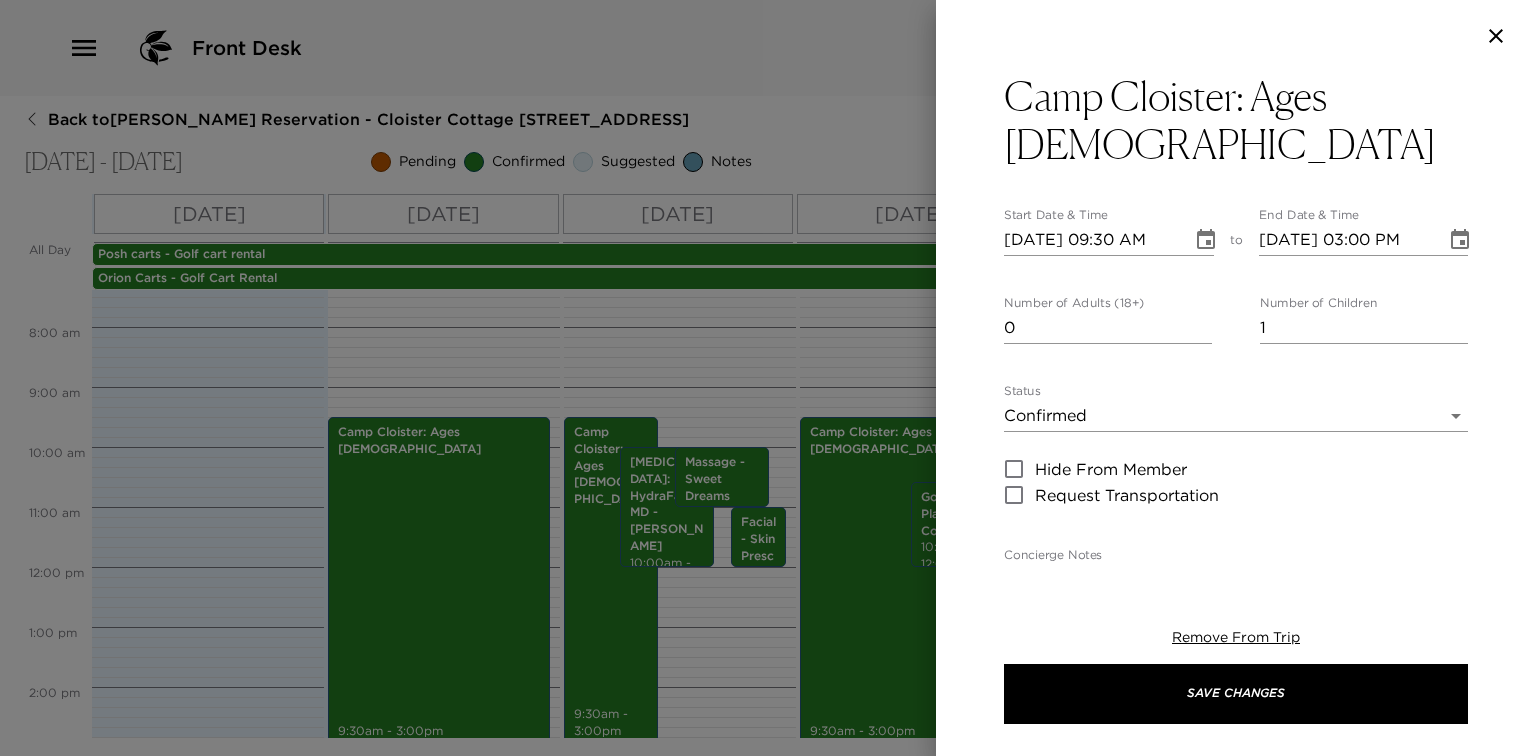 click at bounding box center [768, 378] 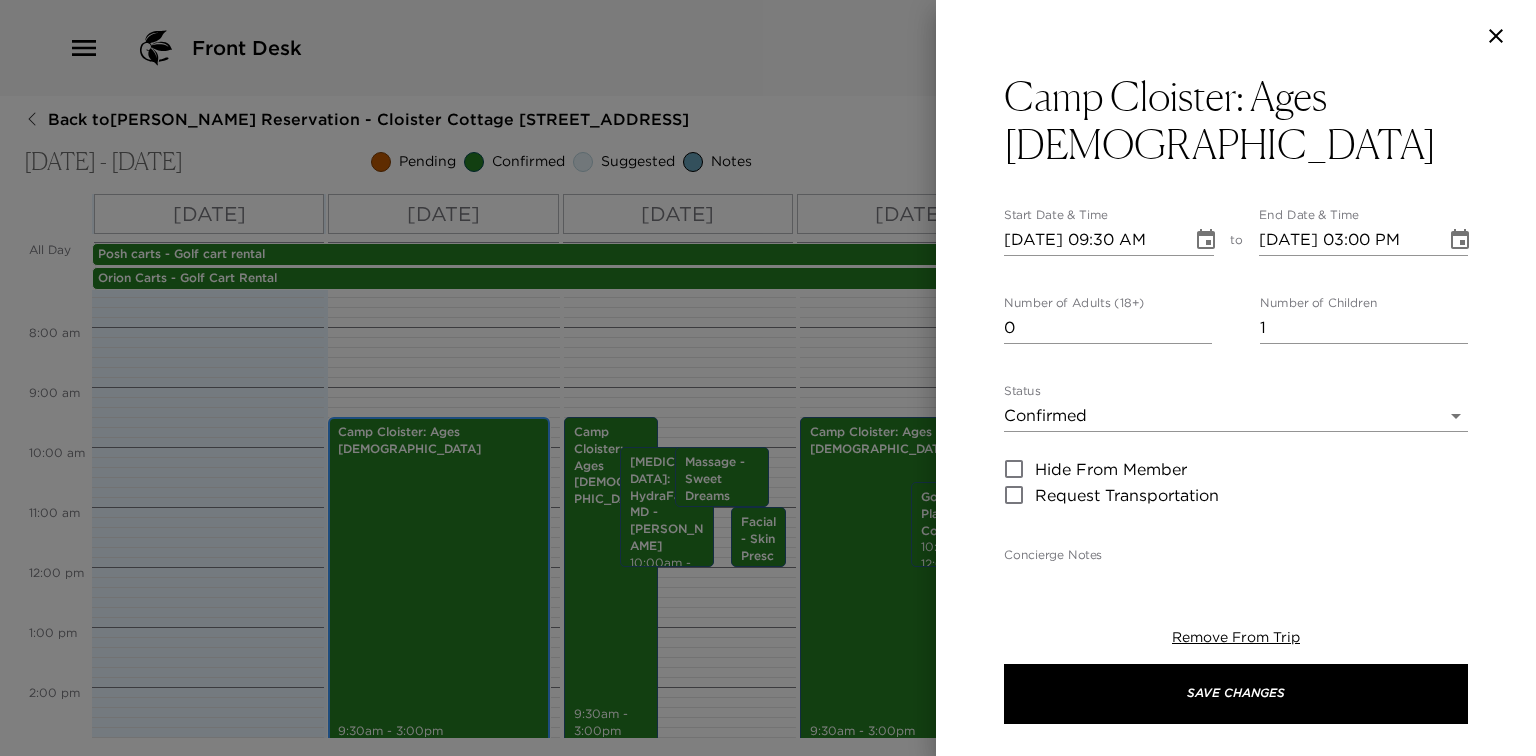 scroll, scrollTop: 462, scrollLeft: 0, axis: vertical 